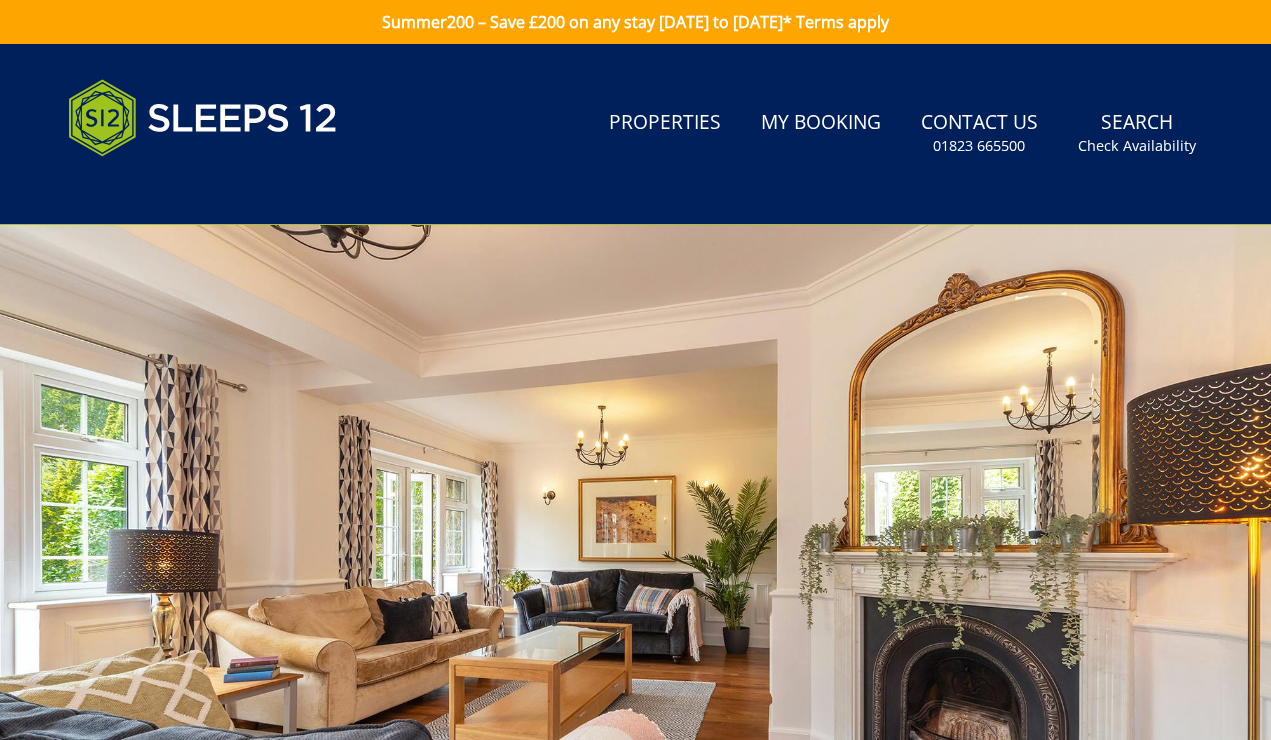 scroll, scrollTop: 0, scrollLeft: 0, axis: both 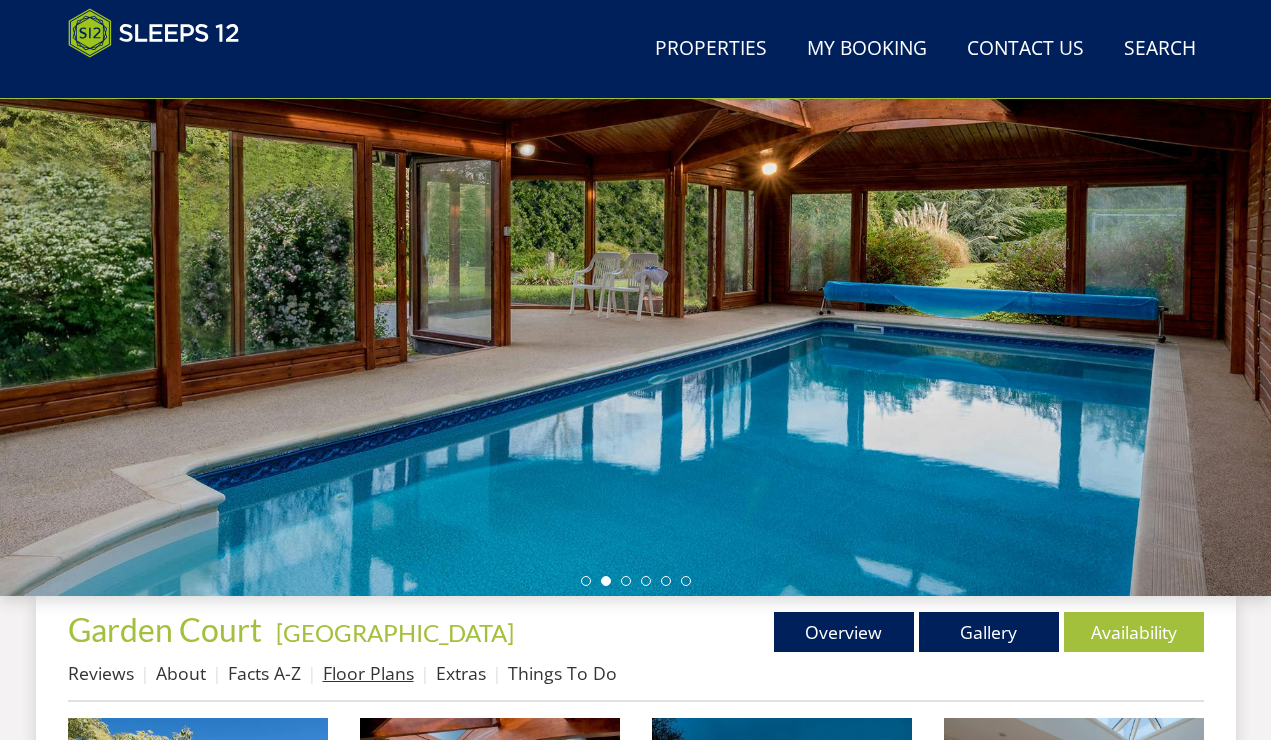click on "Floor Plans" at bounding box center (368, 673) 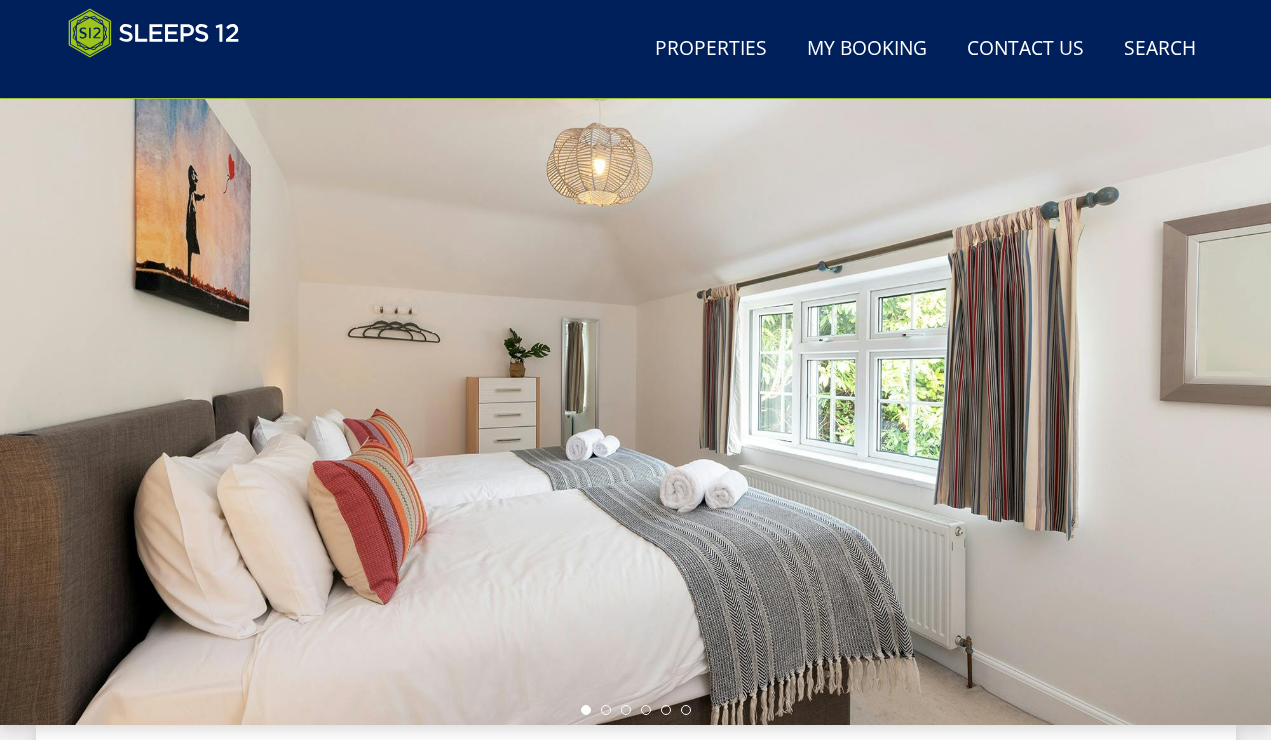 scroll, scrollTop: 150, scrollLeft: 0, axis: vertical 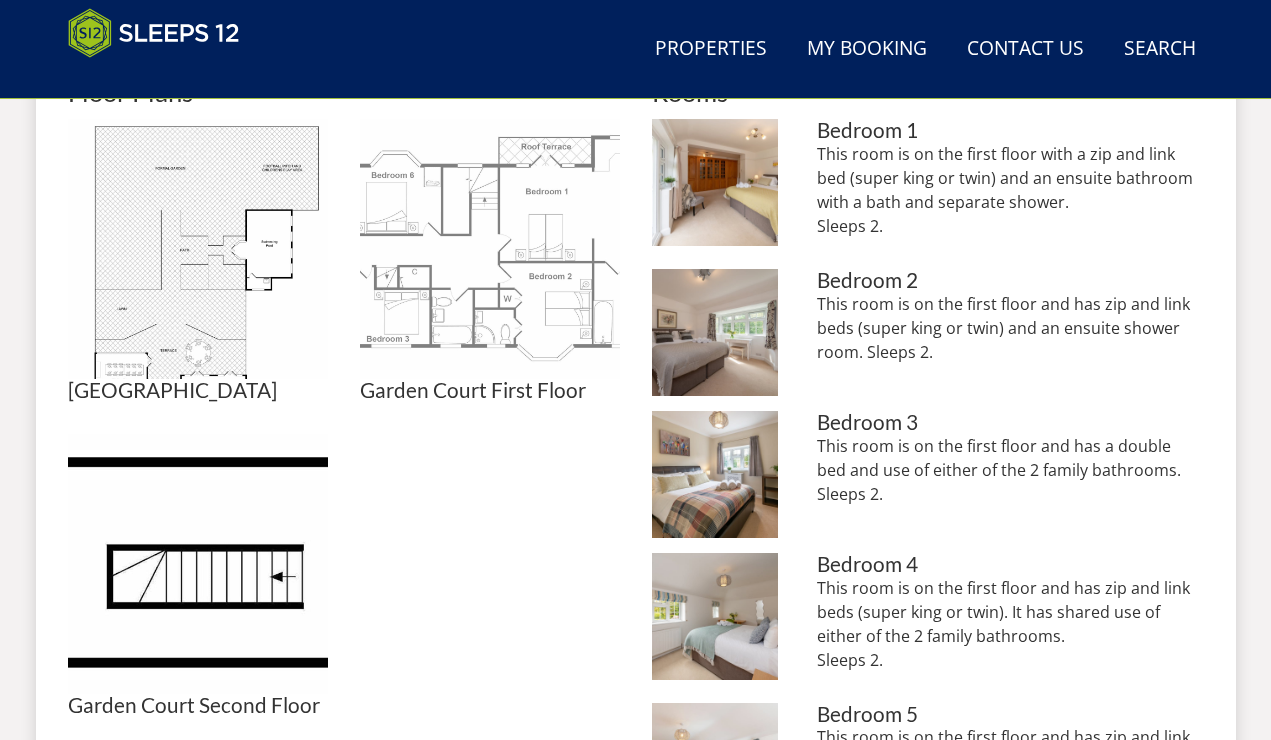 click at bounding box center (490, 249) 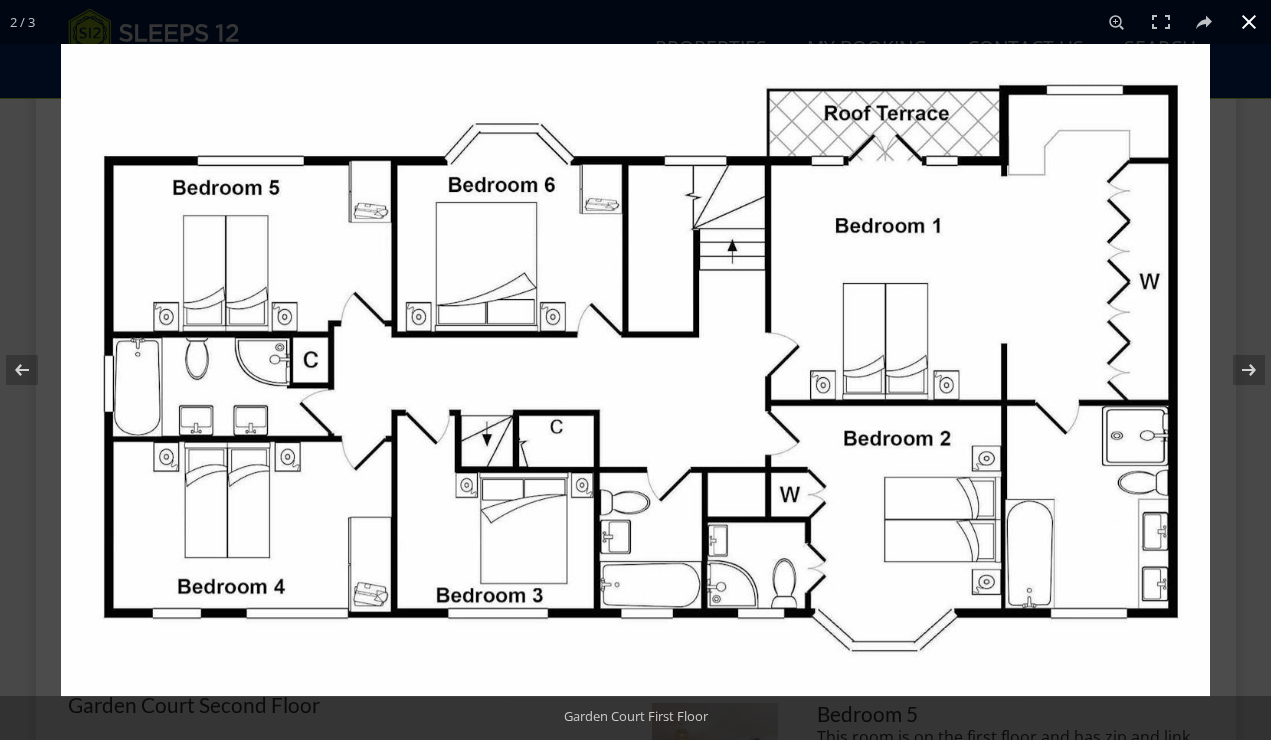 click at bounding box center (1249, 22) 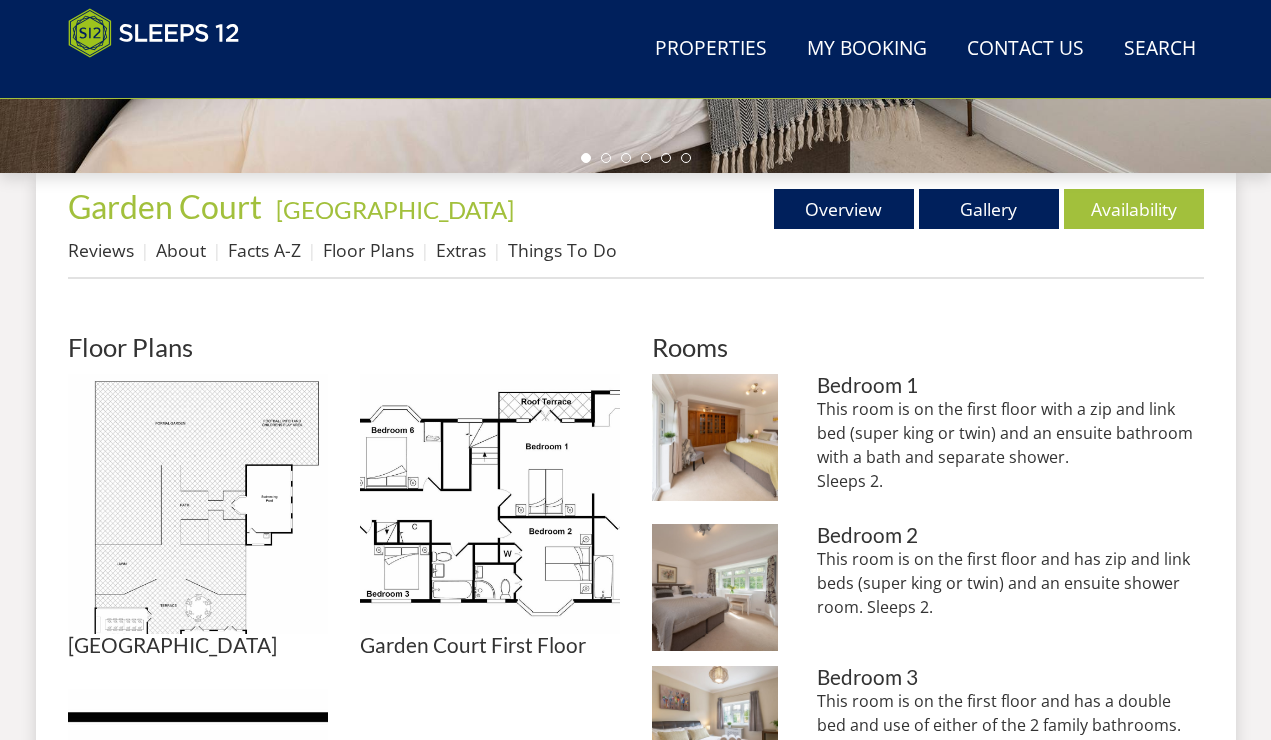 scroll, scrollTop: 671, scrollLeft: 0, axis: vertical 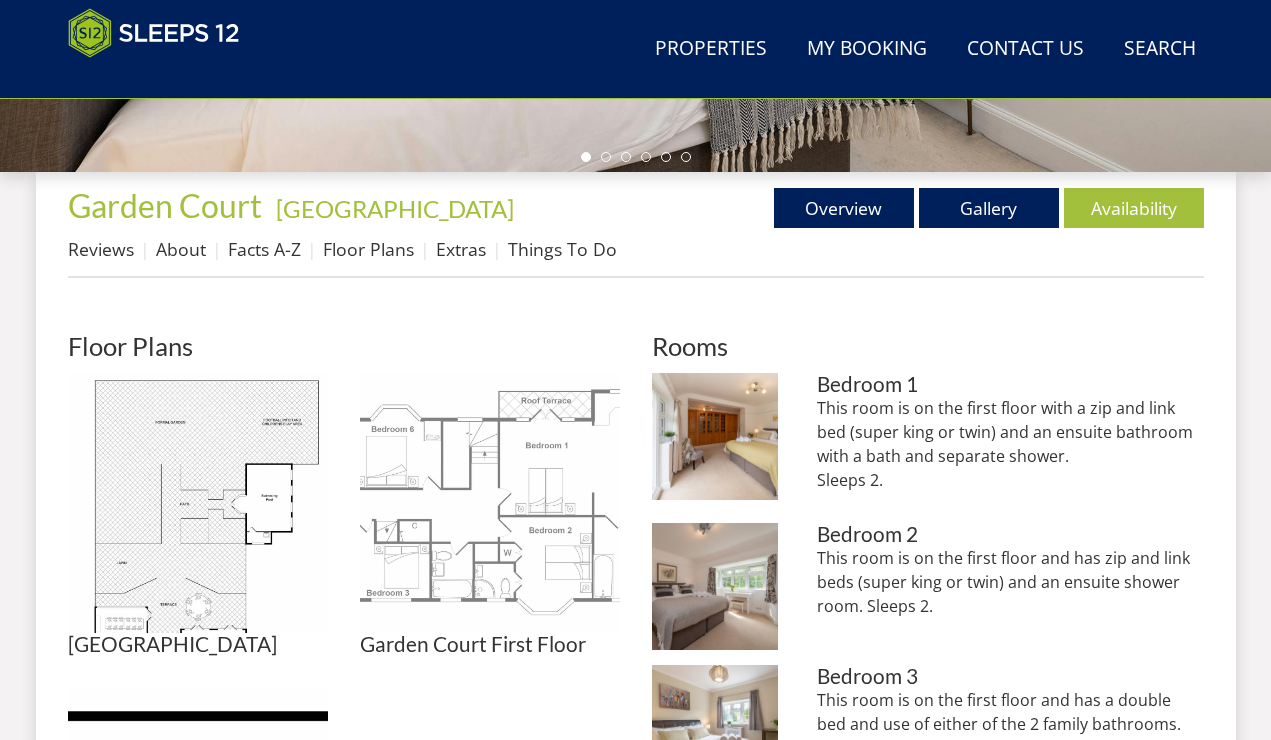 click at bounding box center (490, 503) 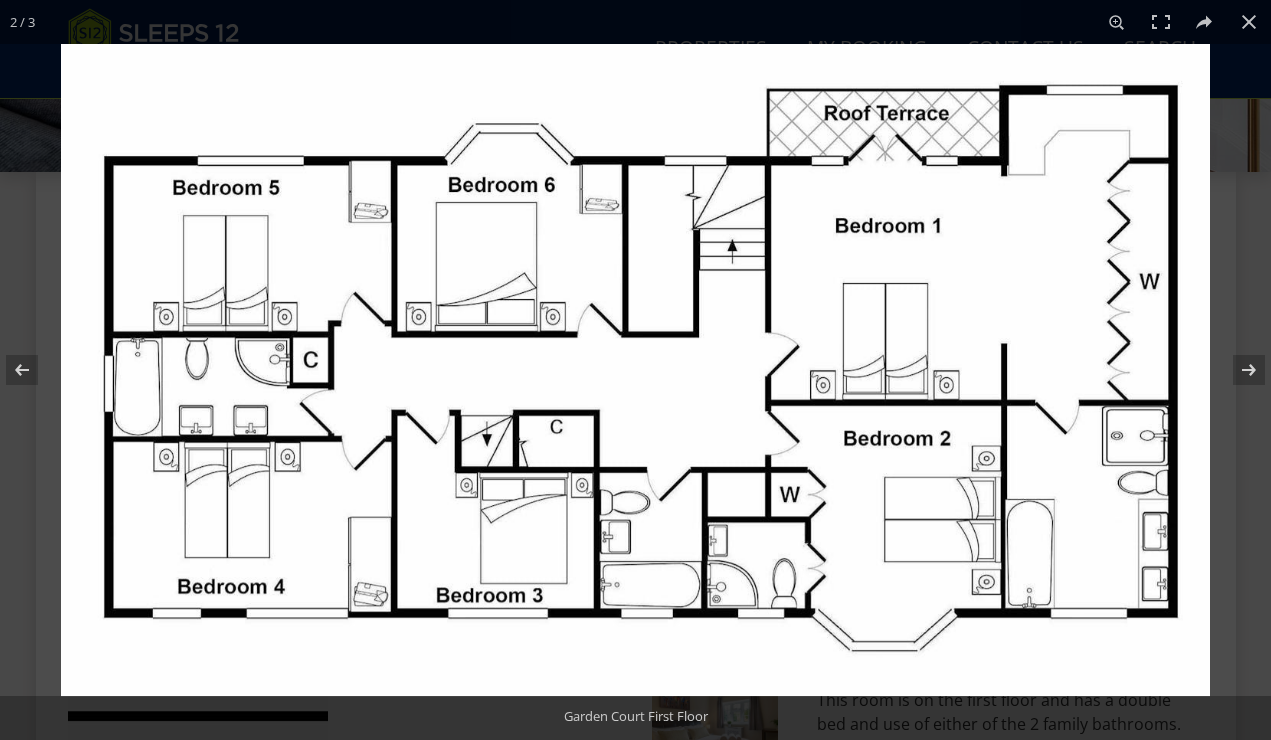 click at bounding box center [635, 370] 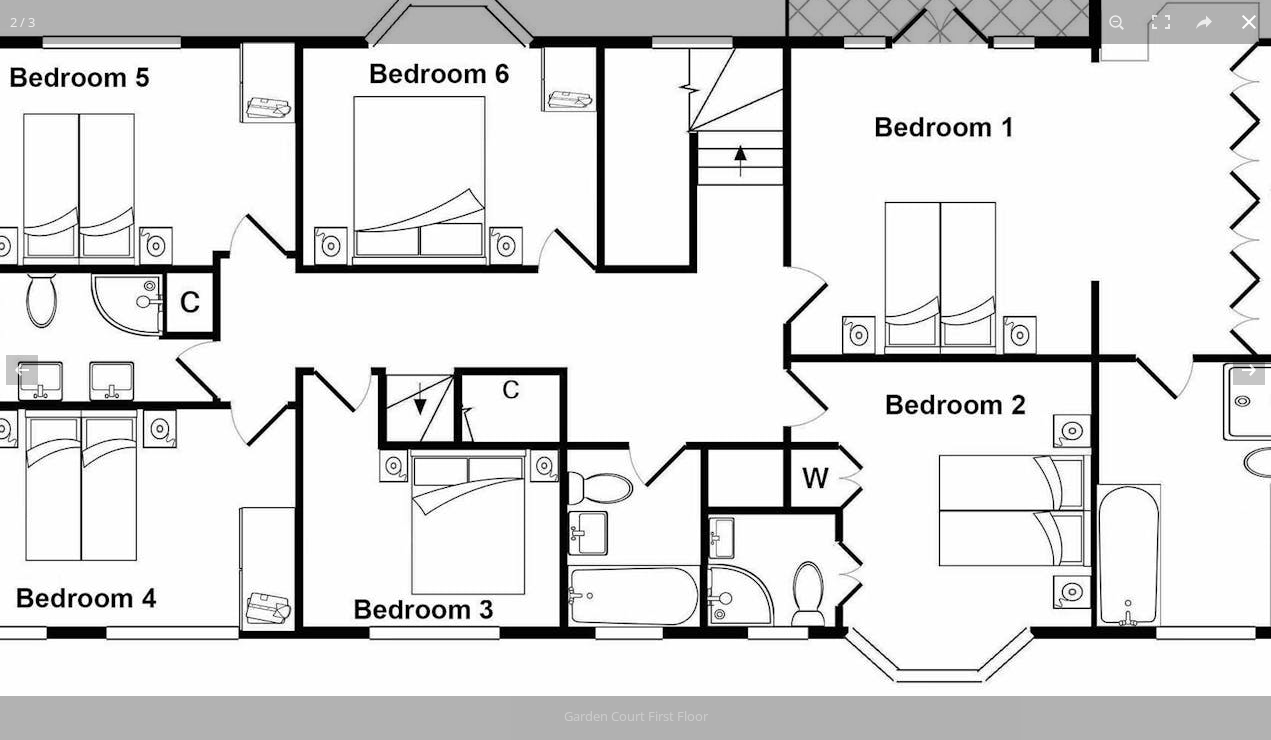 click at bounding box center [1249, 22] 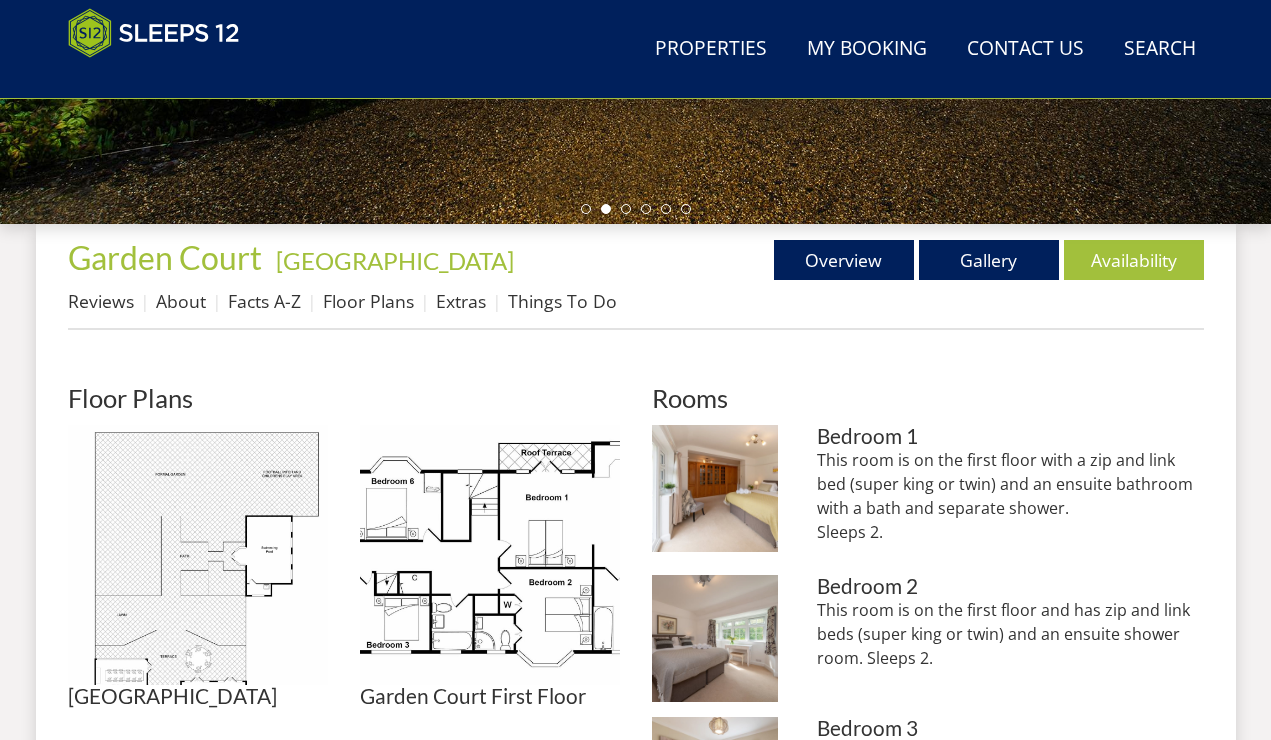 scroll, scrollTop: 615, scrollLeft: 0, axis: vertical 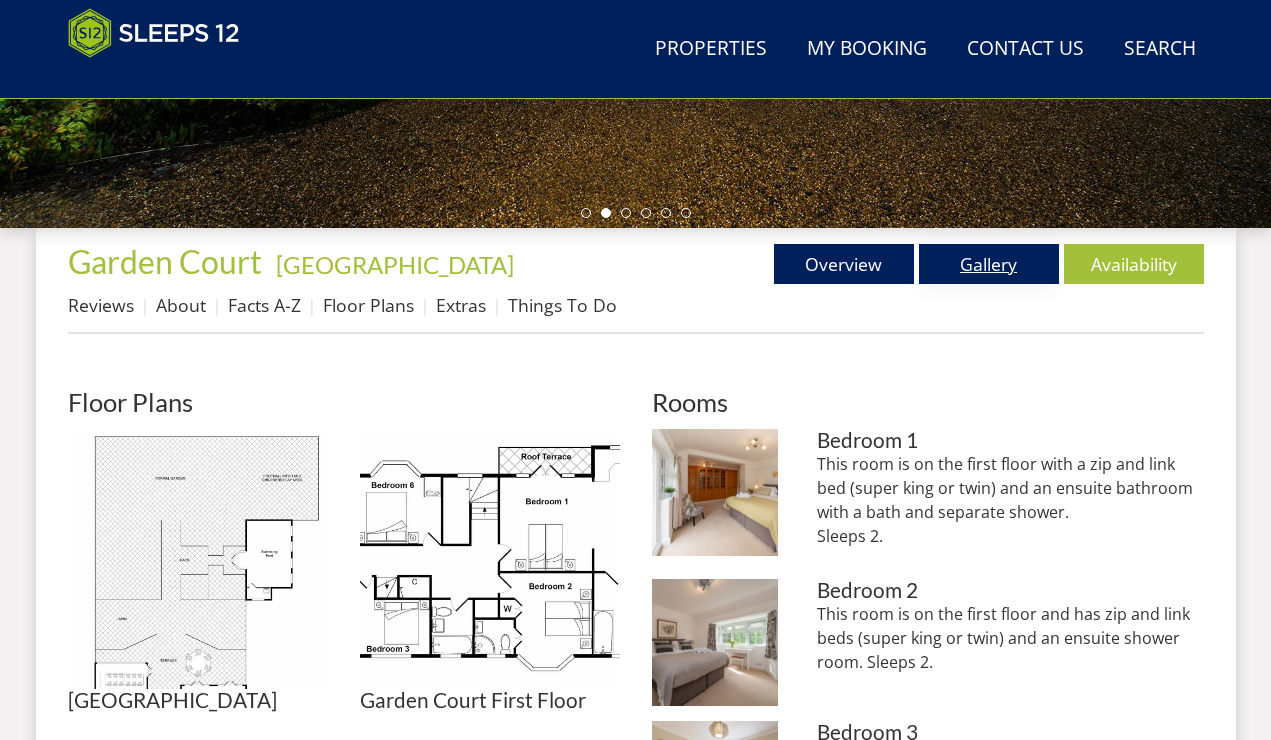 click on "Gallery" at bounding box center [989, 264] 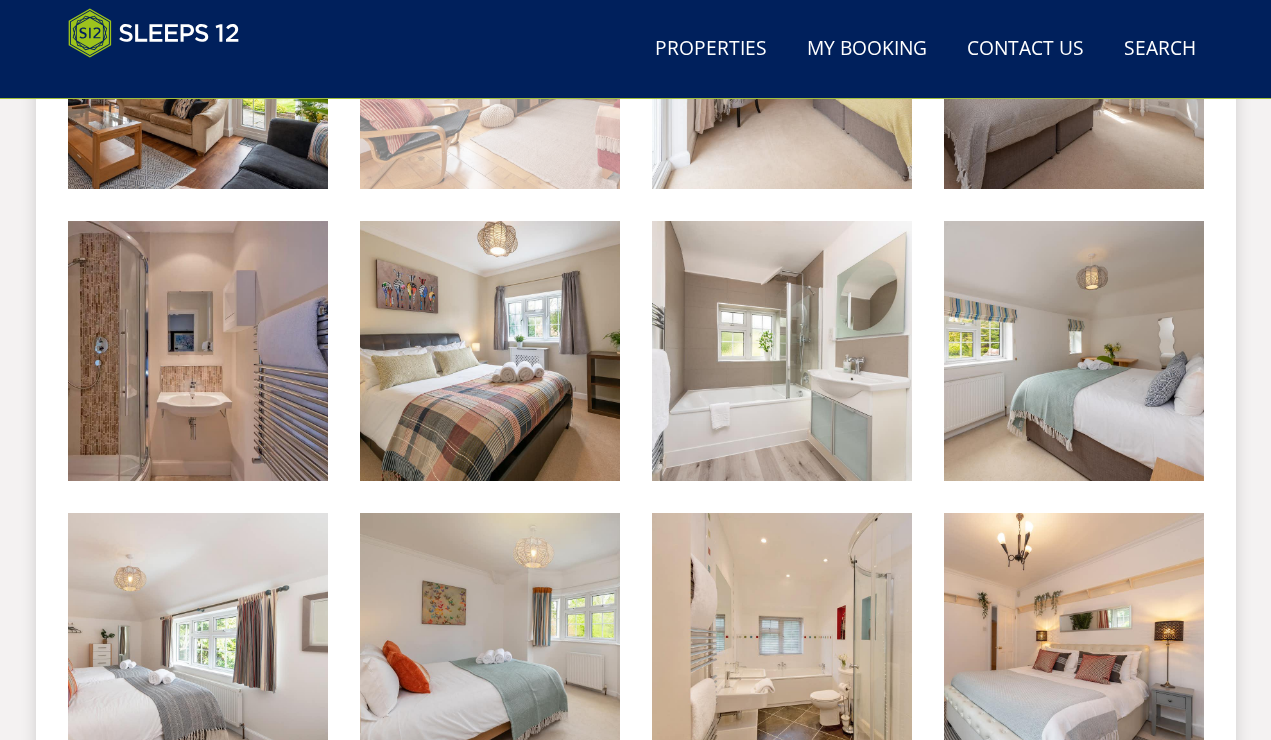 scroll, scrollTop: 1622, scrollLeft: 0, axis: vertical 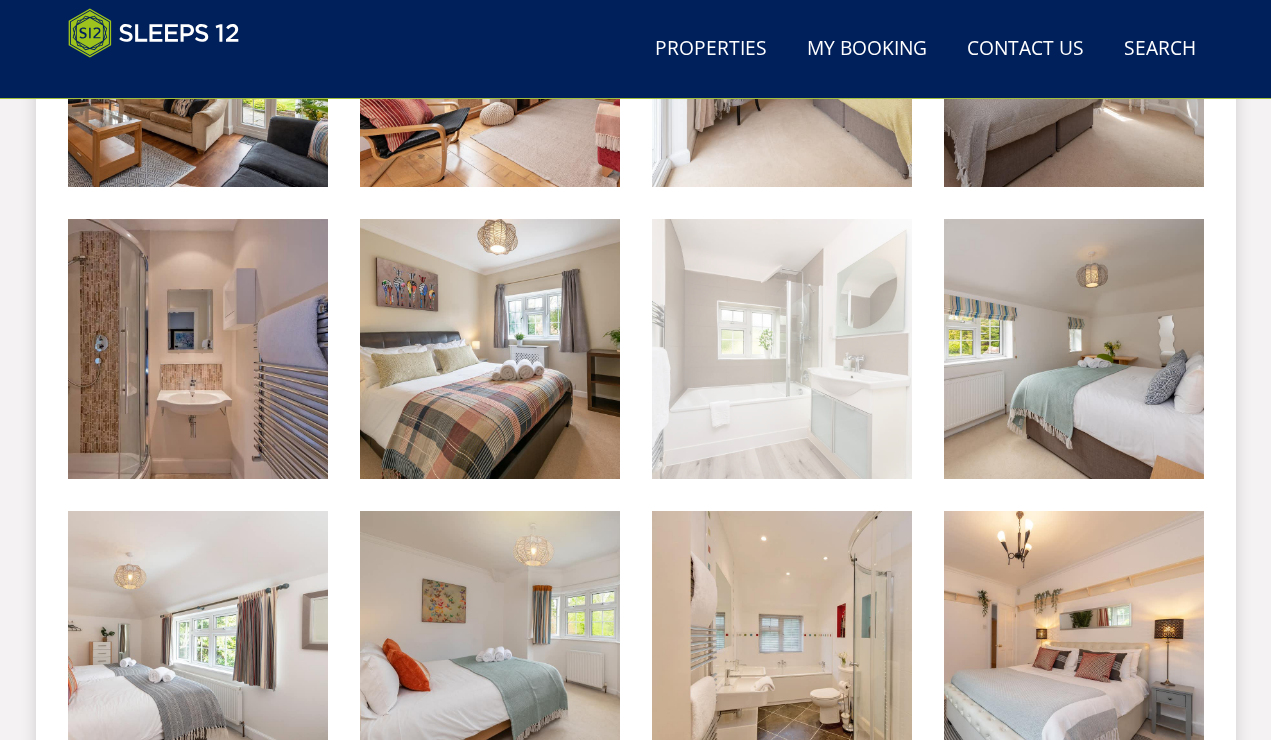 click at bounding box center [782, 349] 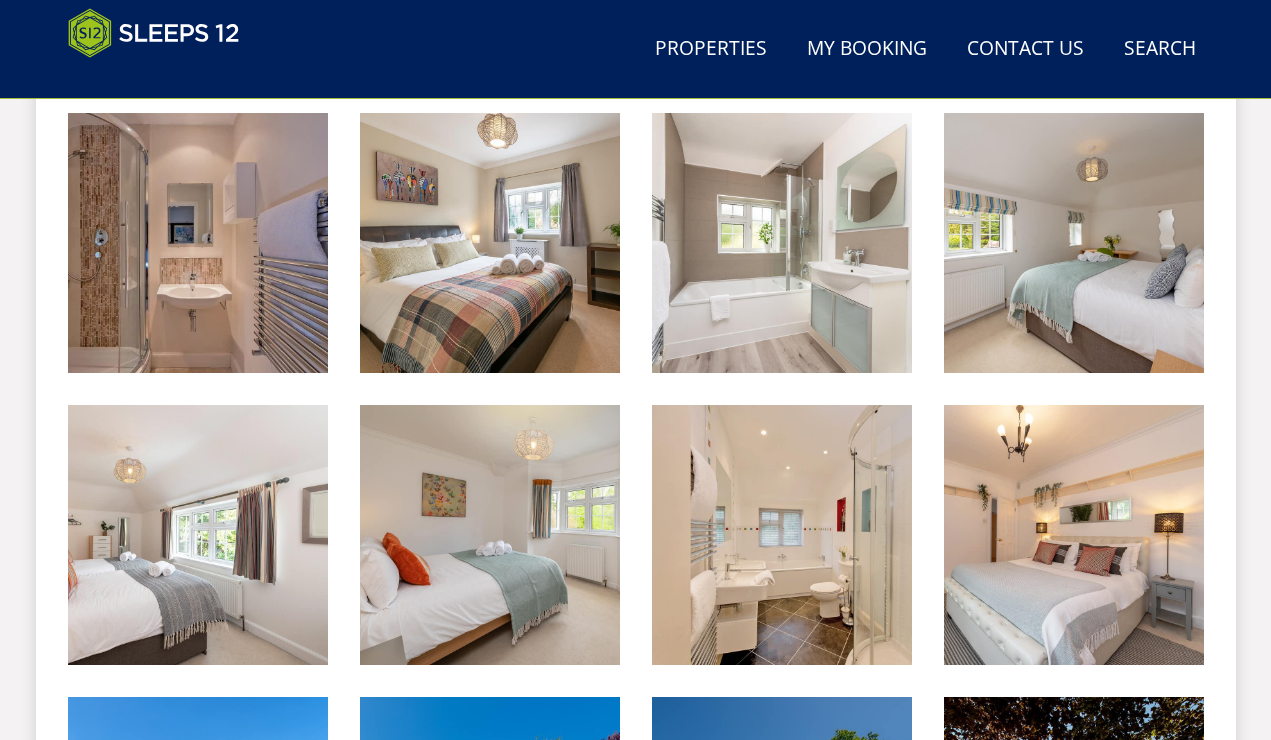 scroll, scrollTop: 1748, scrollLeft: 0, axis: vertical 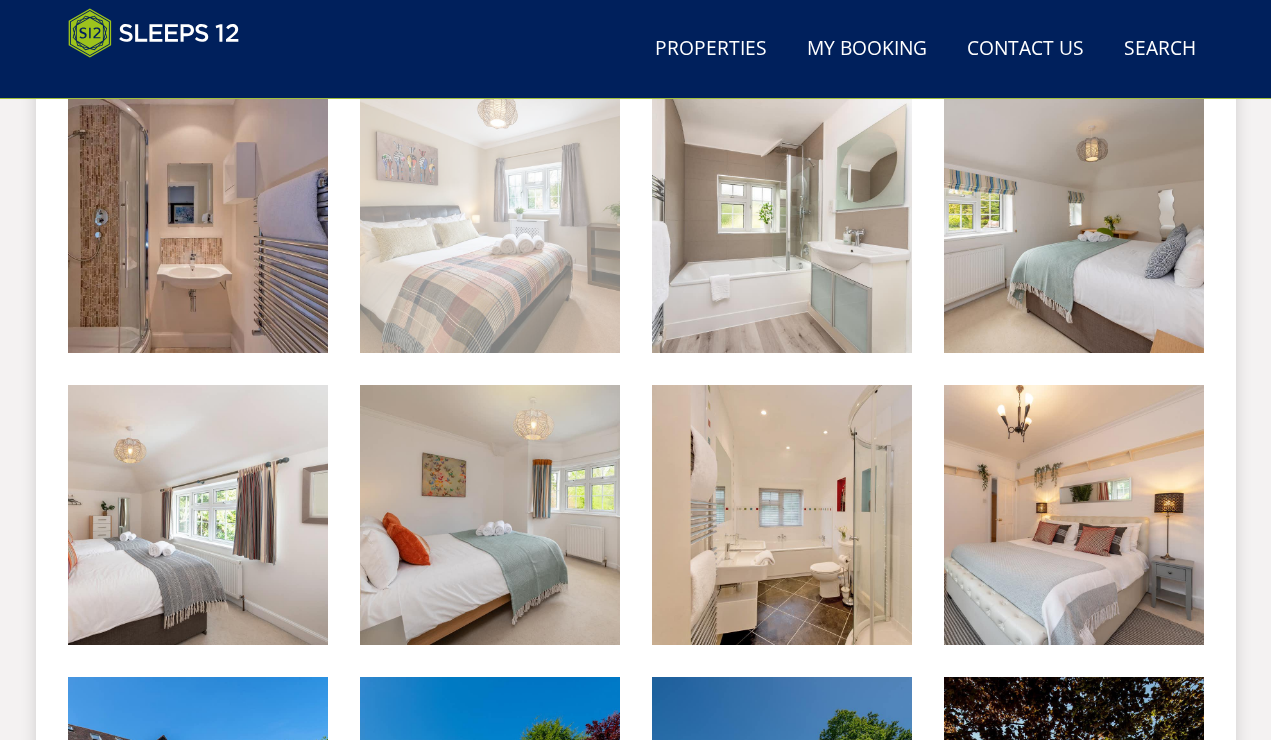 click at bounding box center [490, 223] 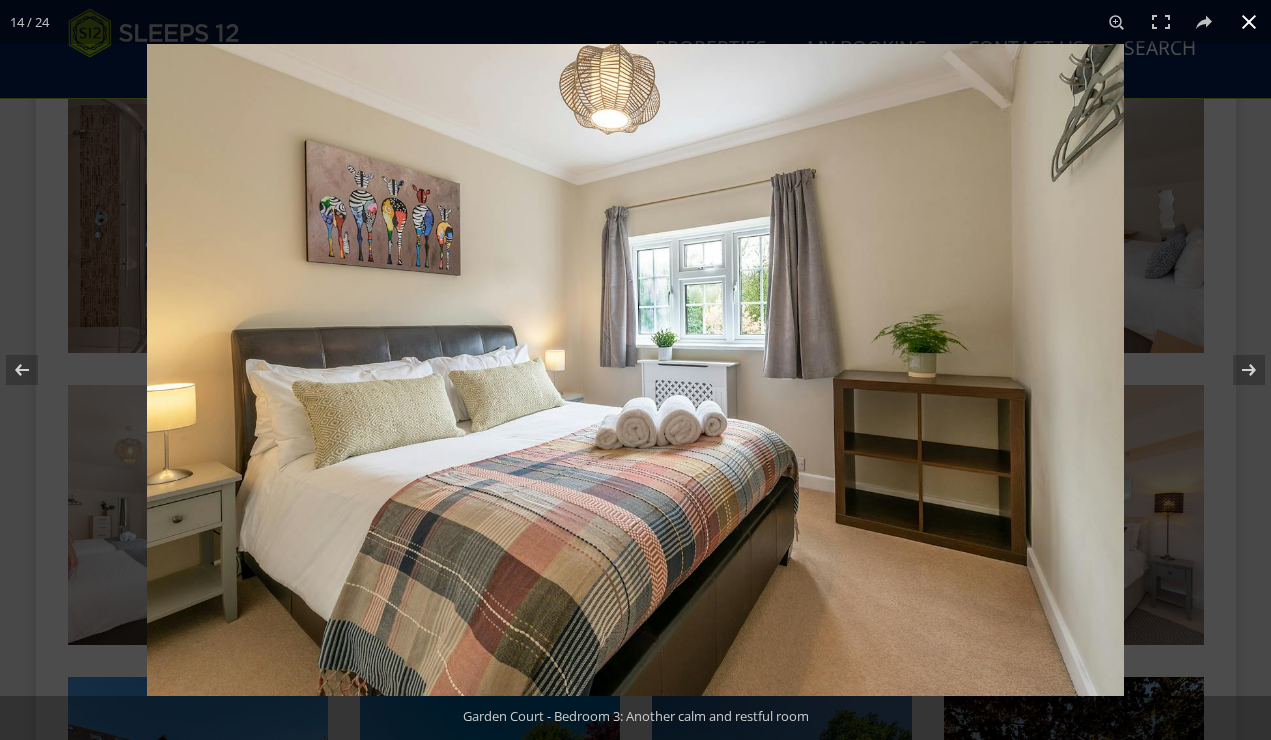 click at bounding box center (782, 414) 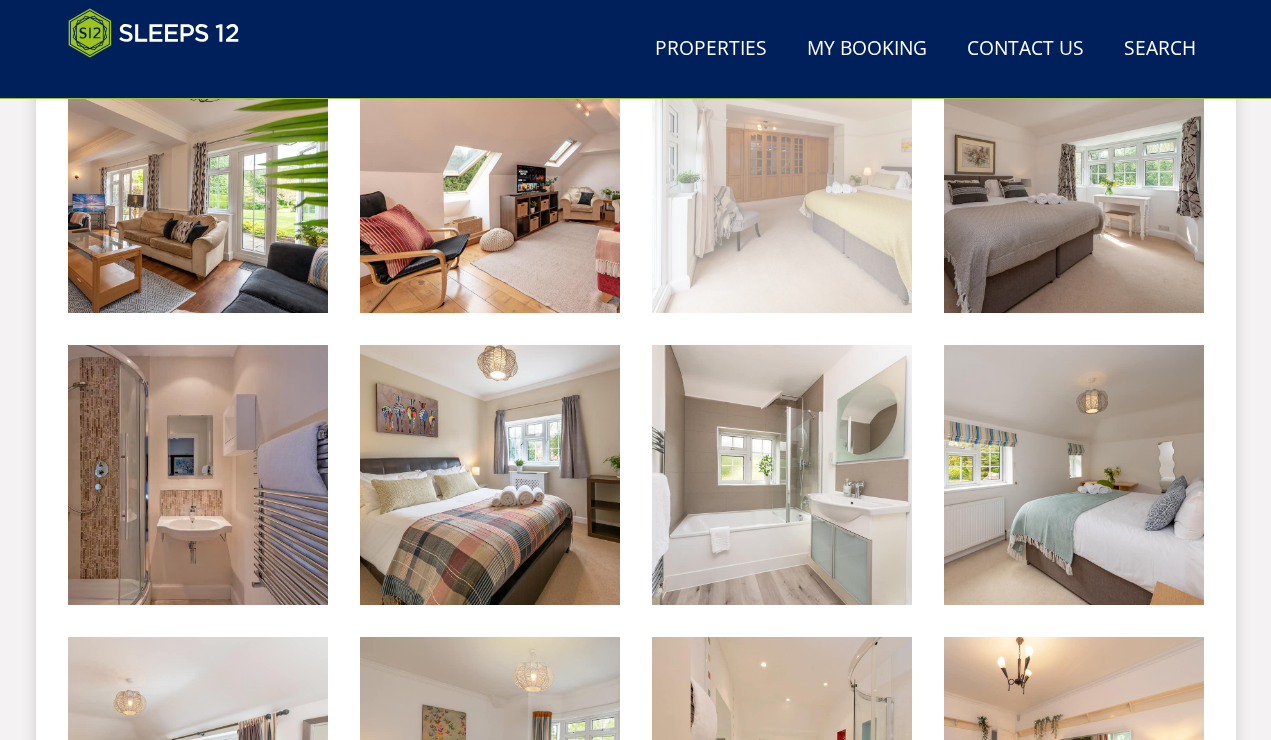 scroll, scrollTop: 1500, scrollLeft: 0, axis: vertical 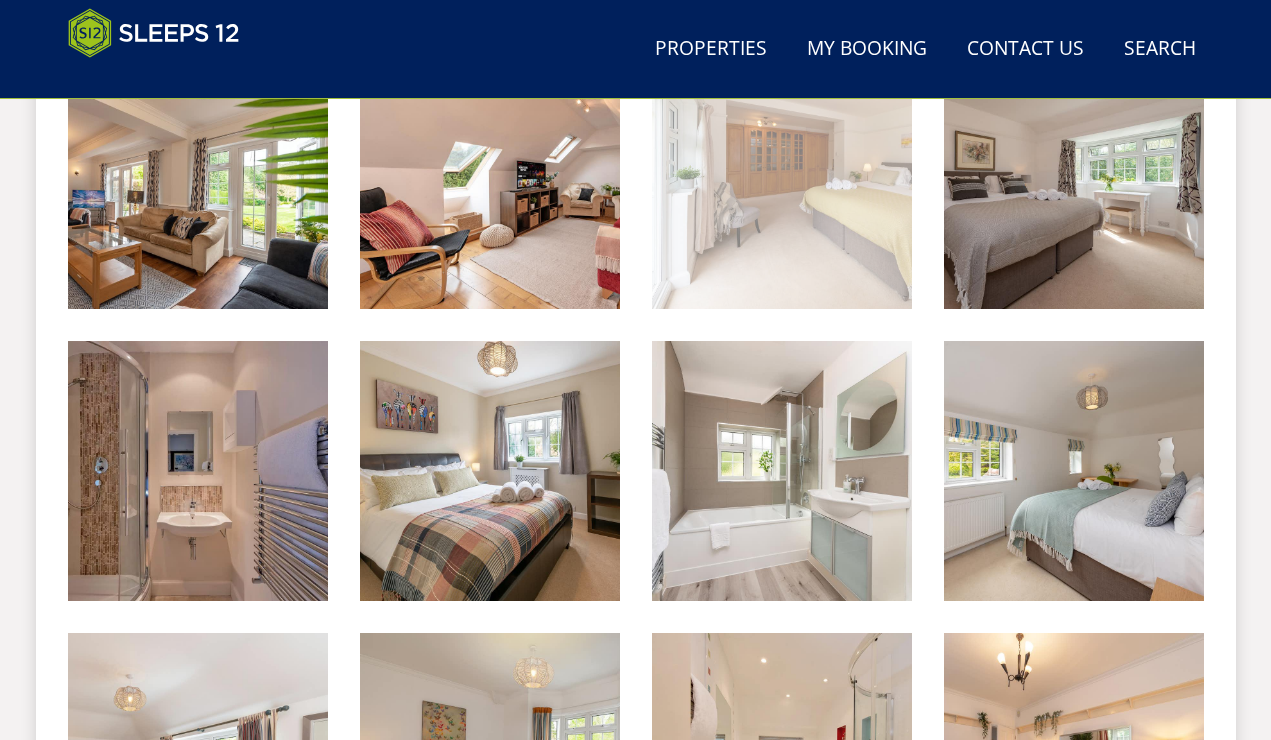 click at bounding box center (782, 179) 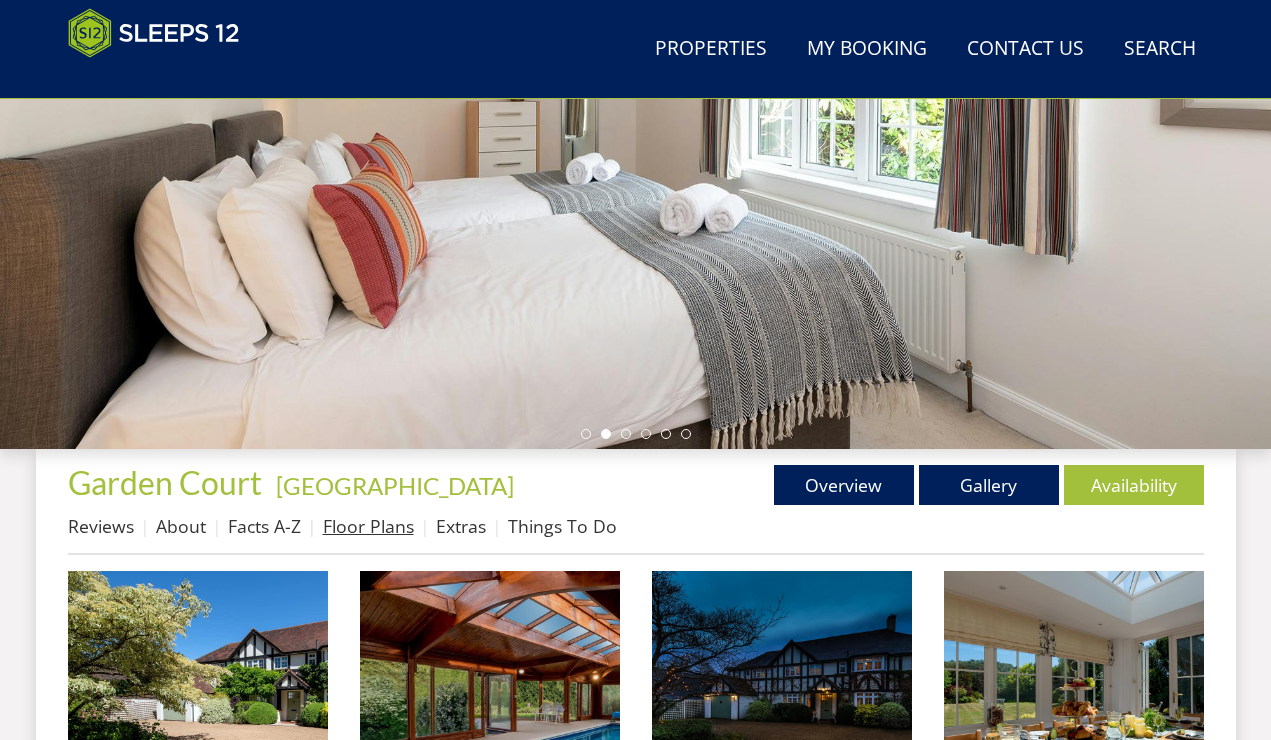 scroll, scrollTop: 402, scrollLeft: 0, axis: vertical 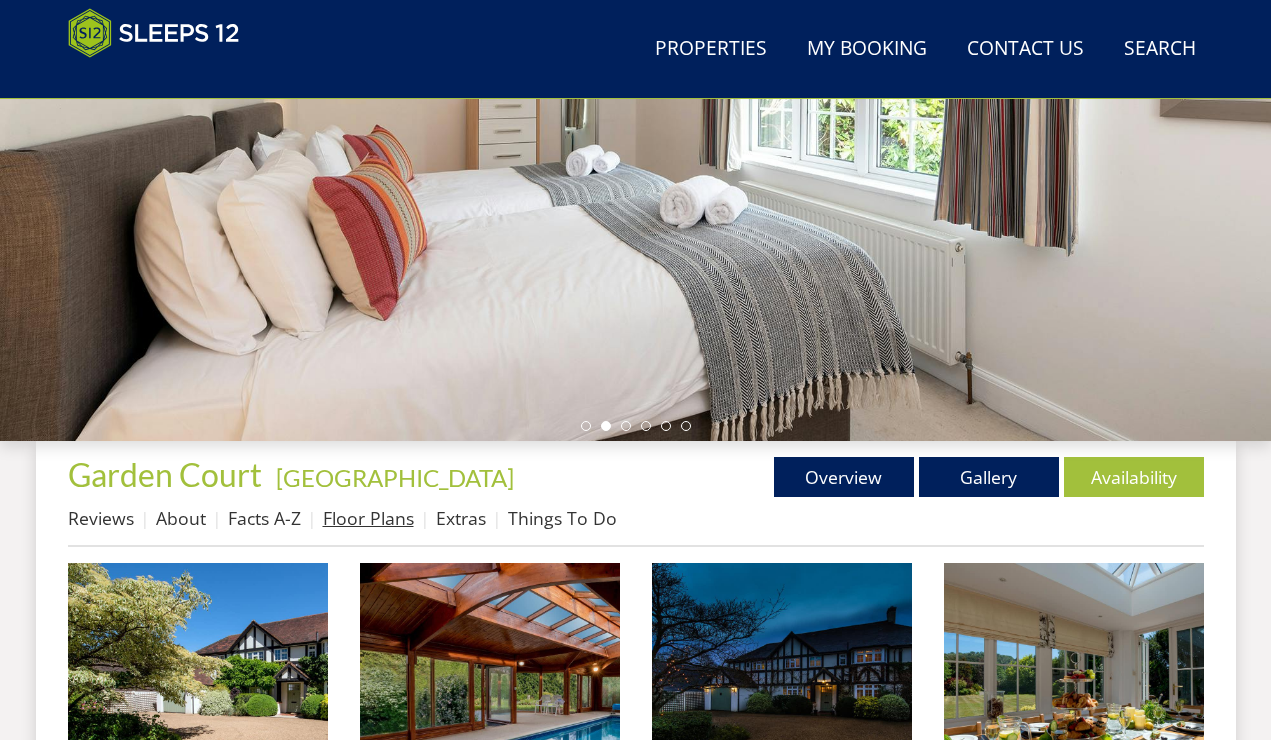 click on "Reviews
About
Facts A-Z
Floor Plans
Extras
Things To Do" at bounding box center [636, 523] 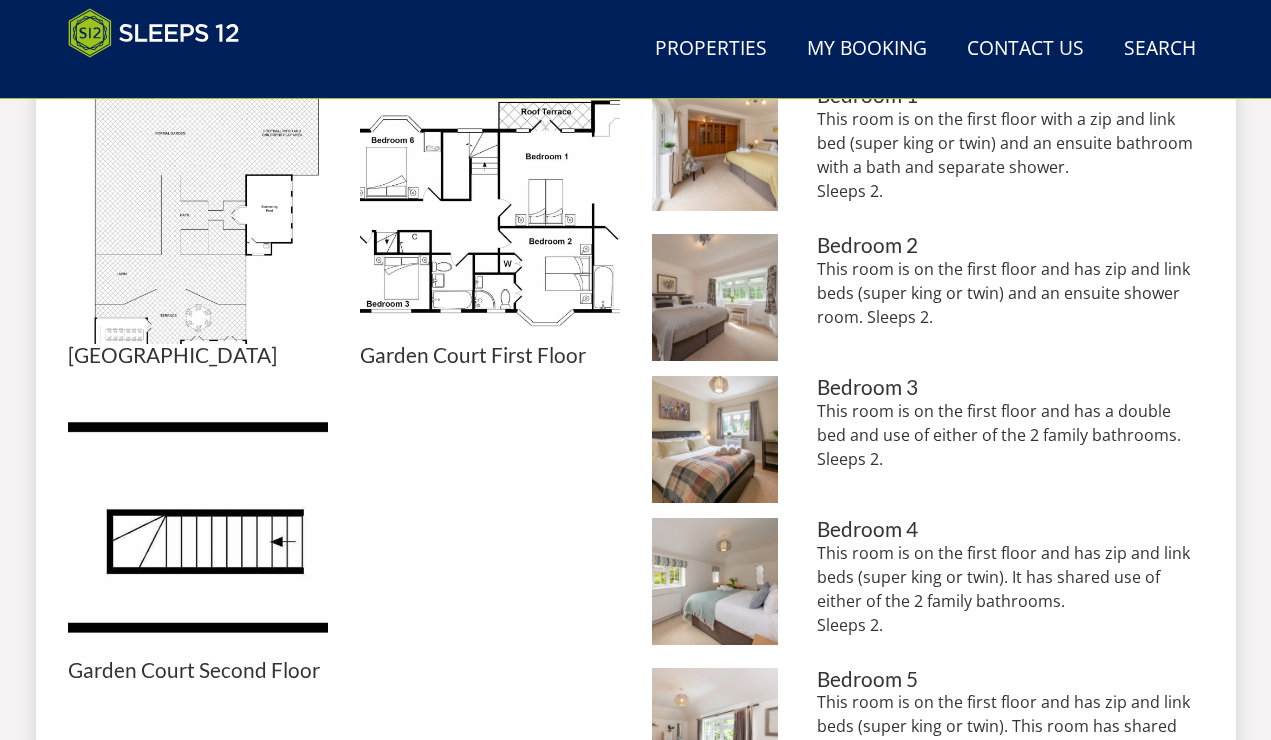 scroll, scrollTop: 966, scrollLeft: 0, axis: vertical 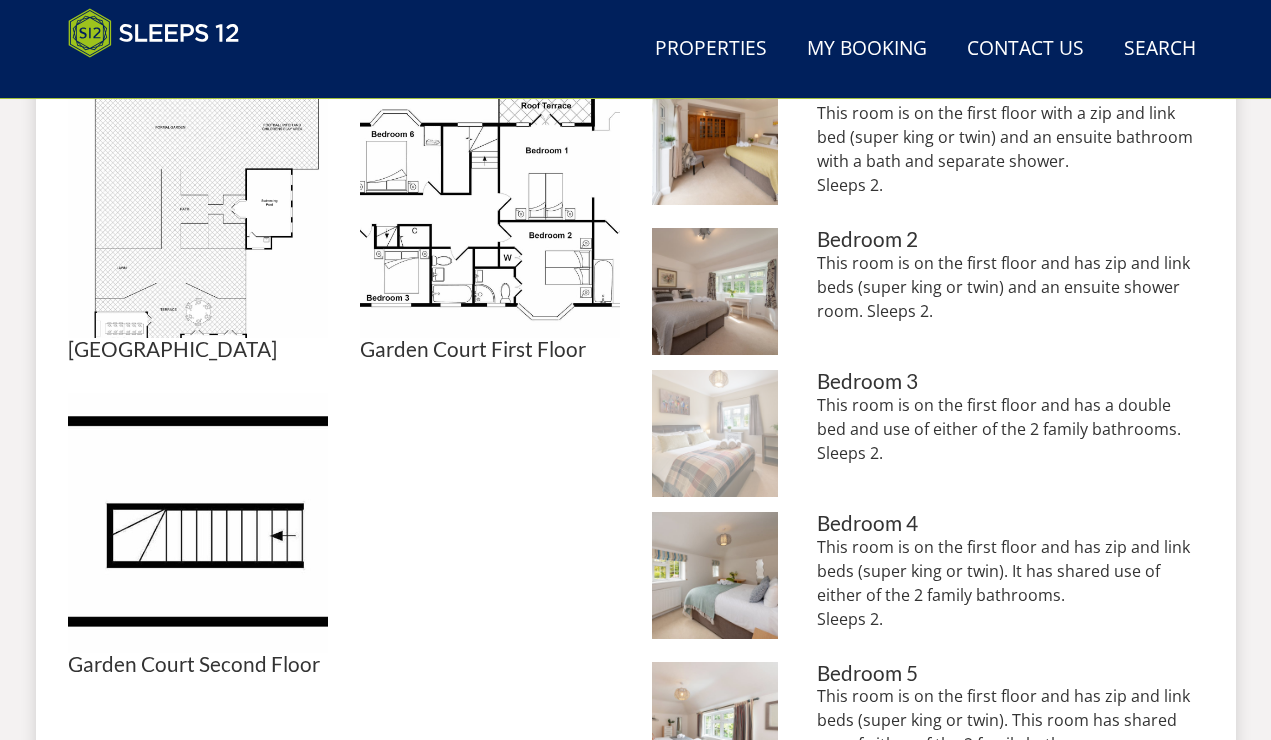 click at bounding box center (715, 433) 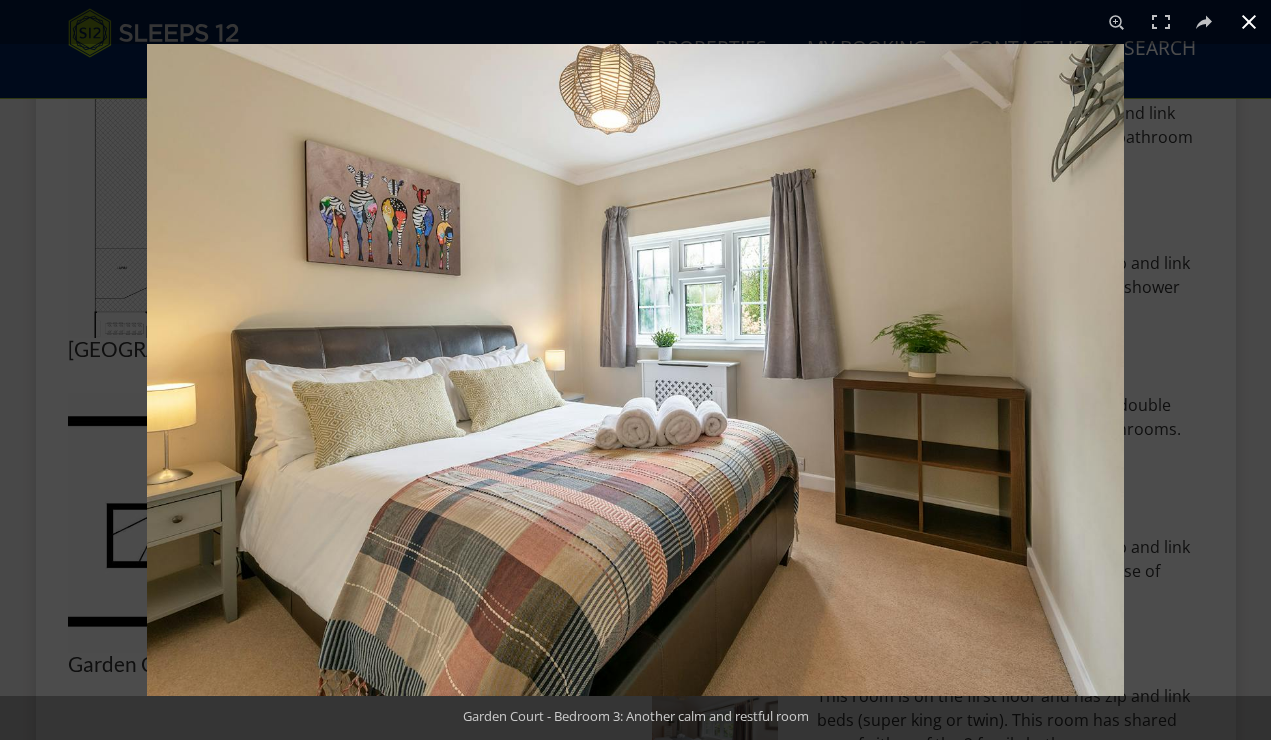 click at bounding box center [782, 414] 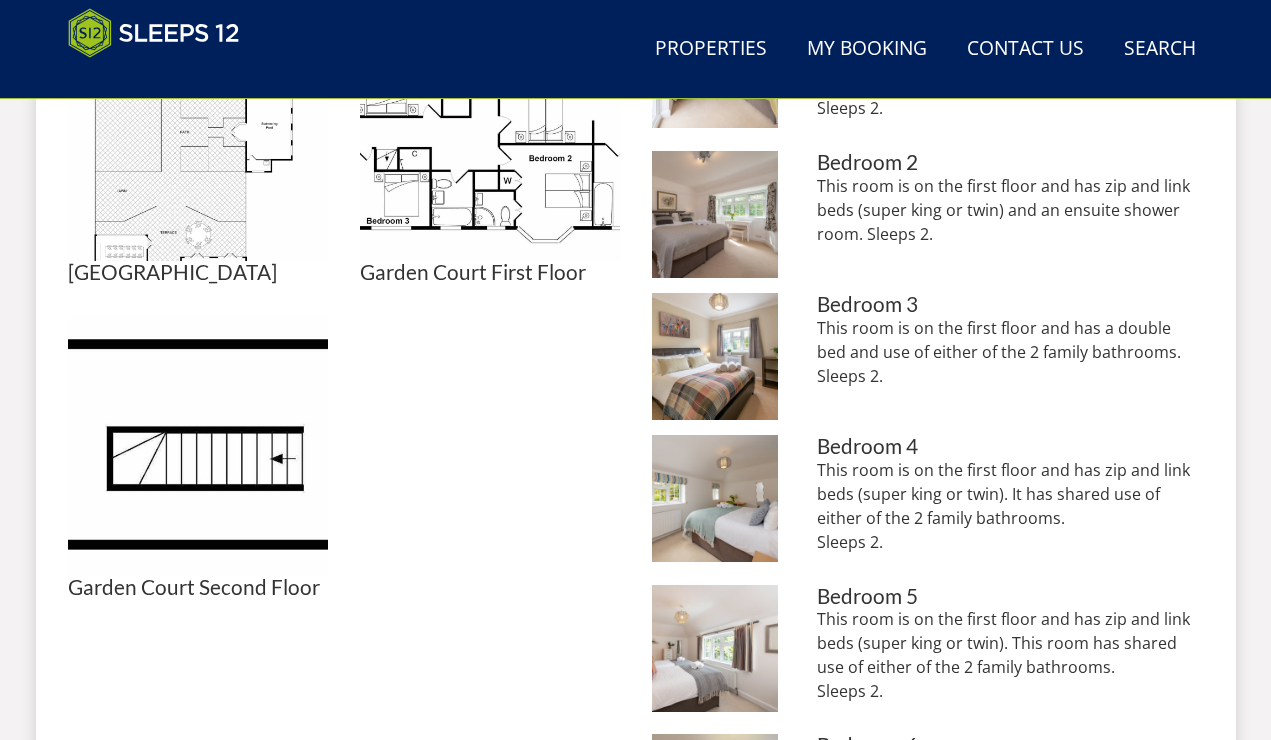 scroll, scrollTop: 1066, scrollLeft: 0, axis: vertical 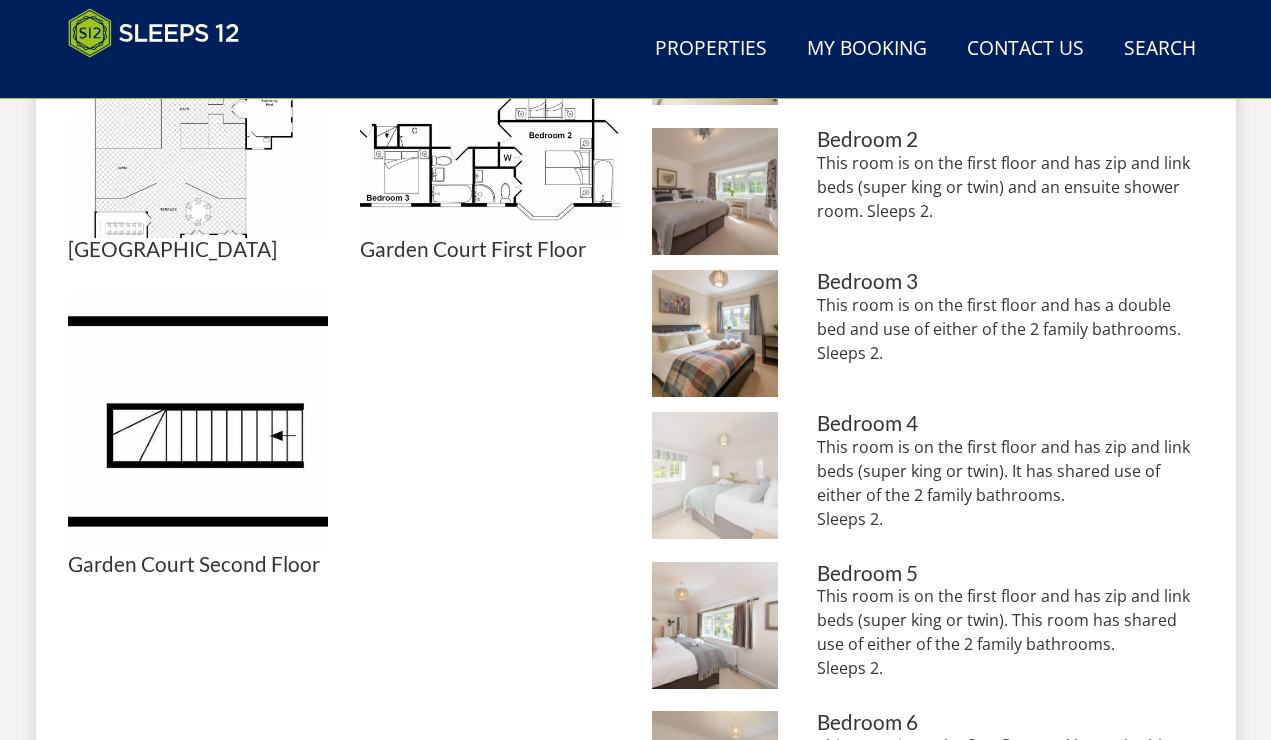 click at bounding box center [715, 475] 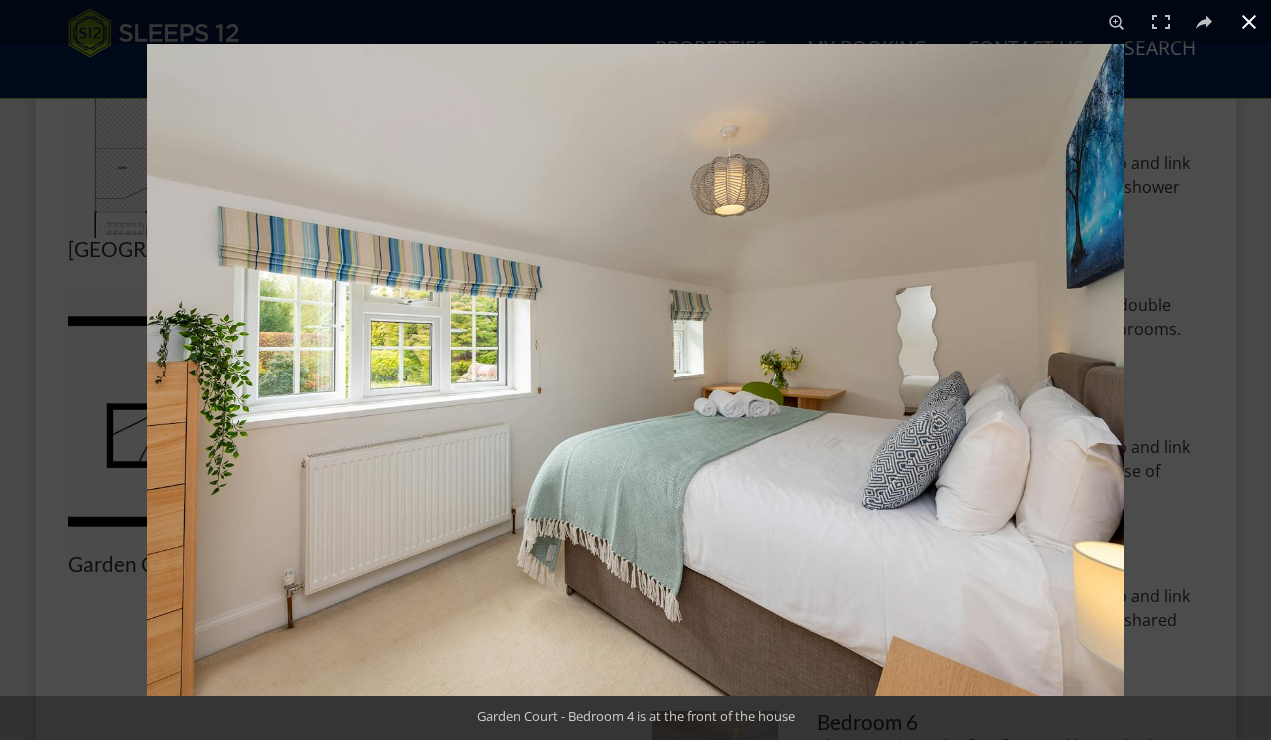 click at bounding box center (782, 414) 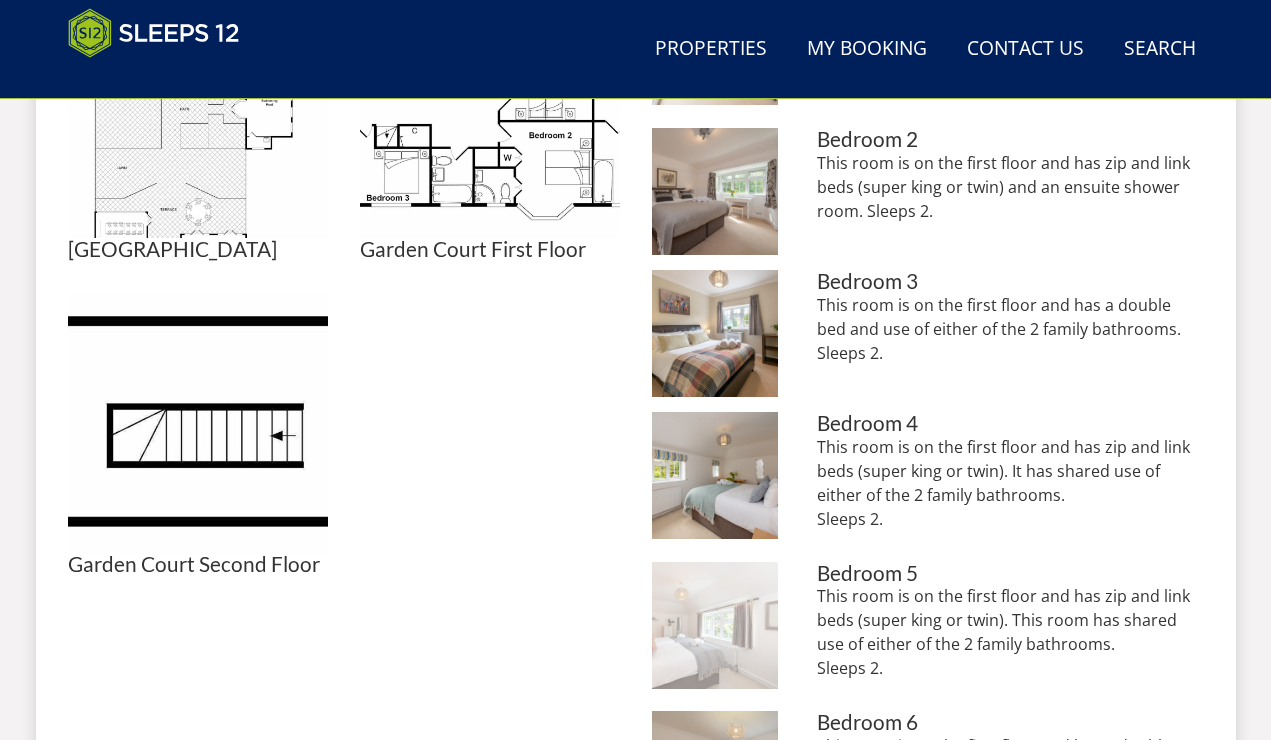 click at bounding box center [715, 625] 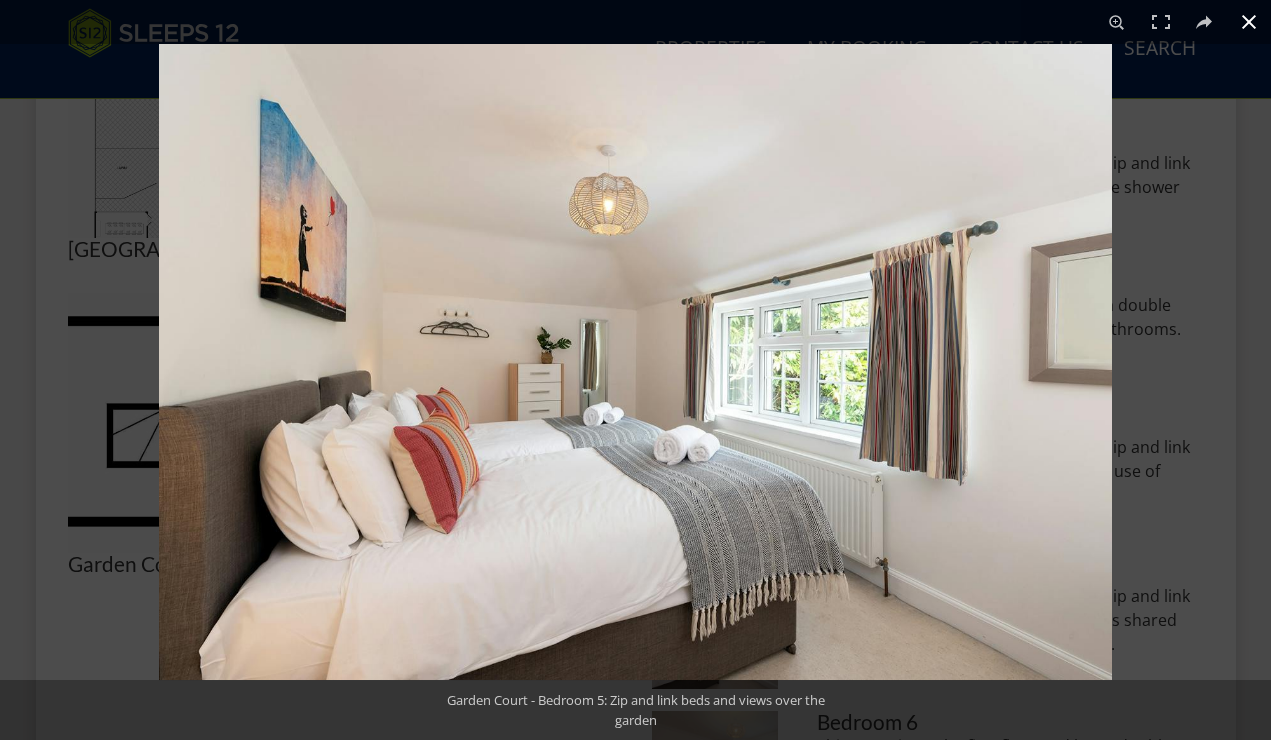 click at bounding box center (794, 414) 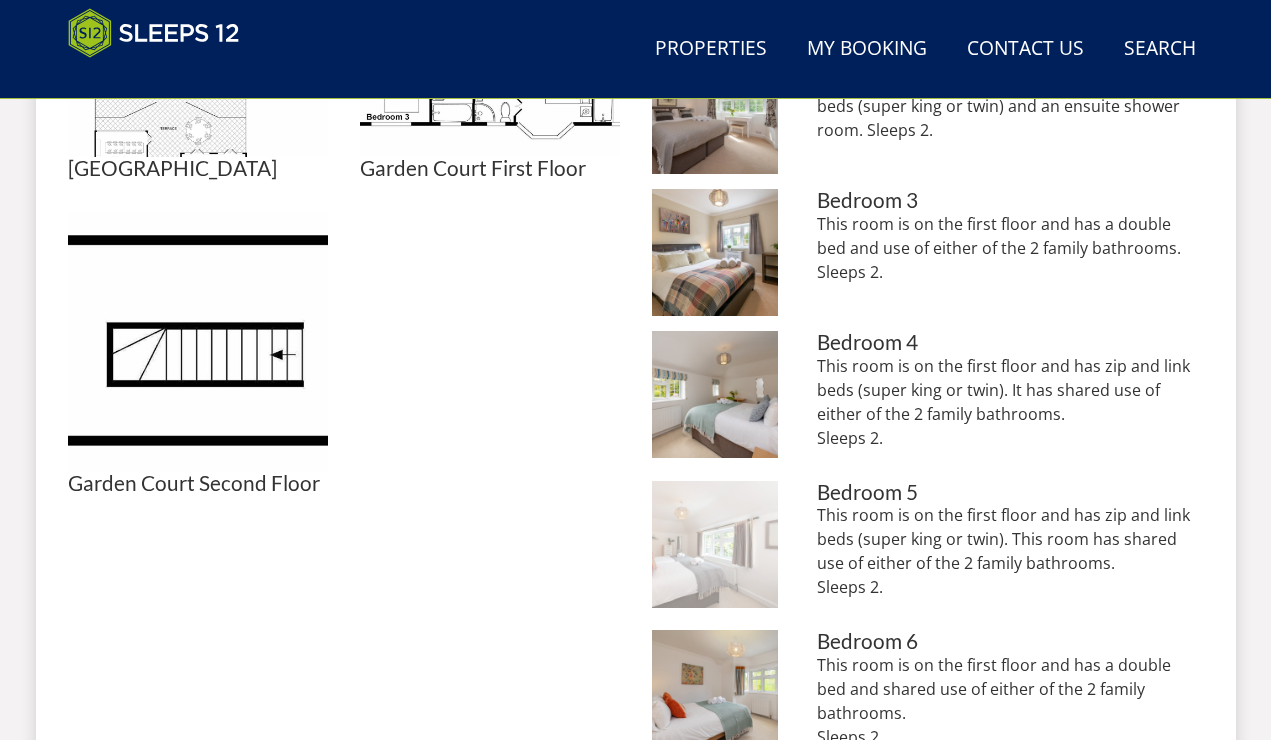 scroll, scrollTop: 1151, scrollLeft: 0, axis: vertical 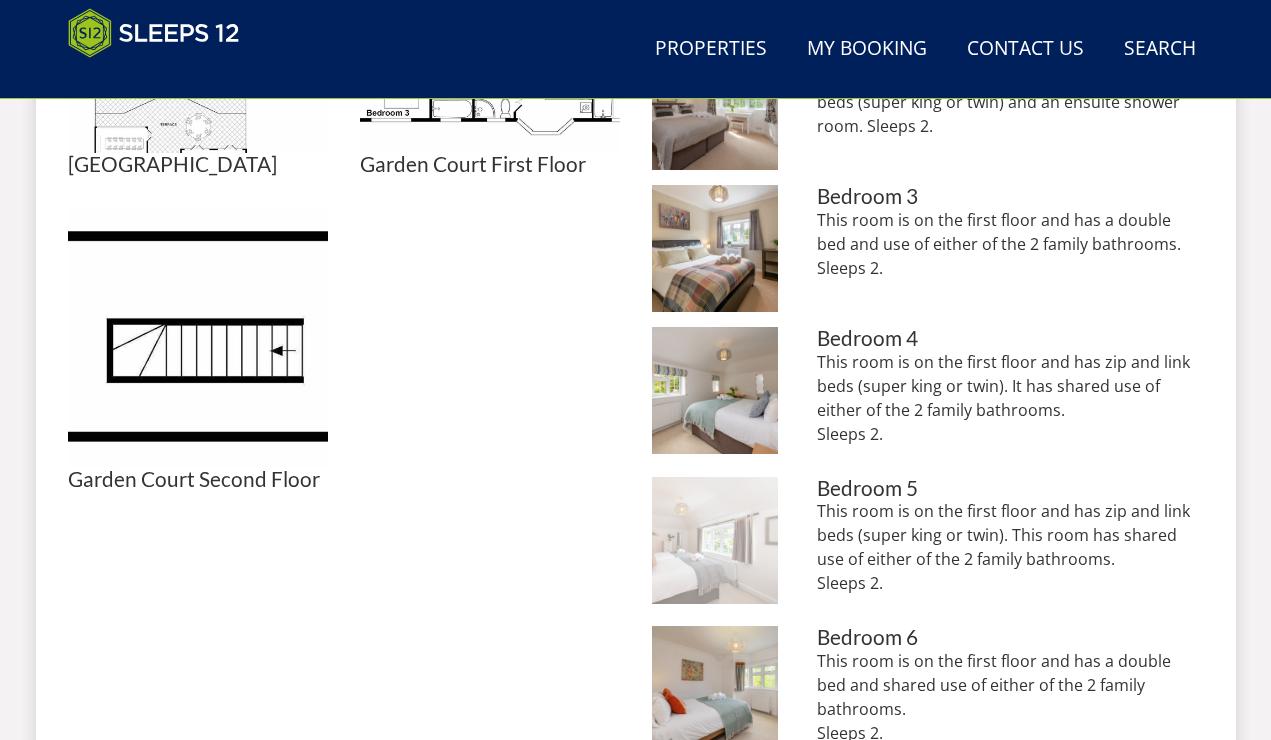click at bounding box center [715, 689] 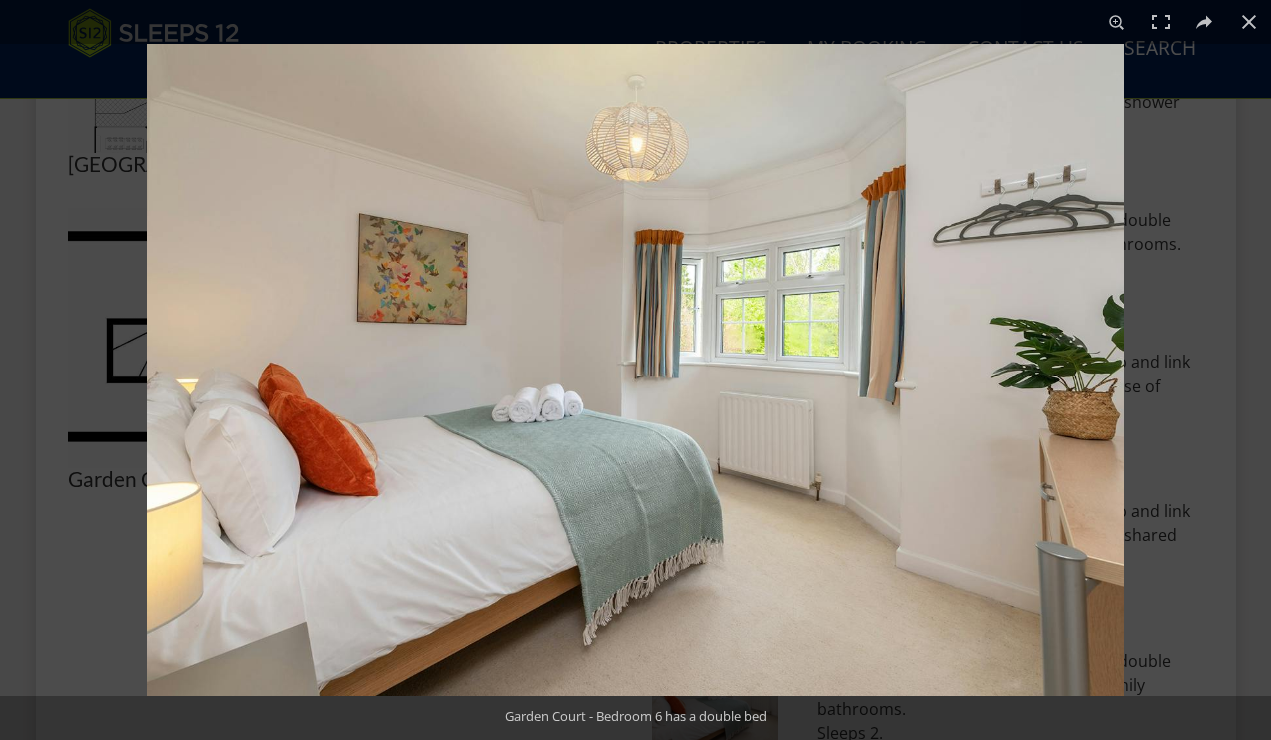 click at bounding box center [782, 414] 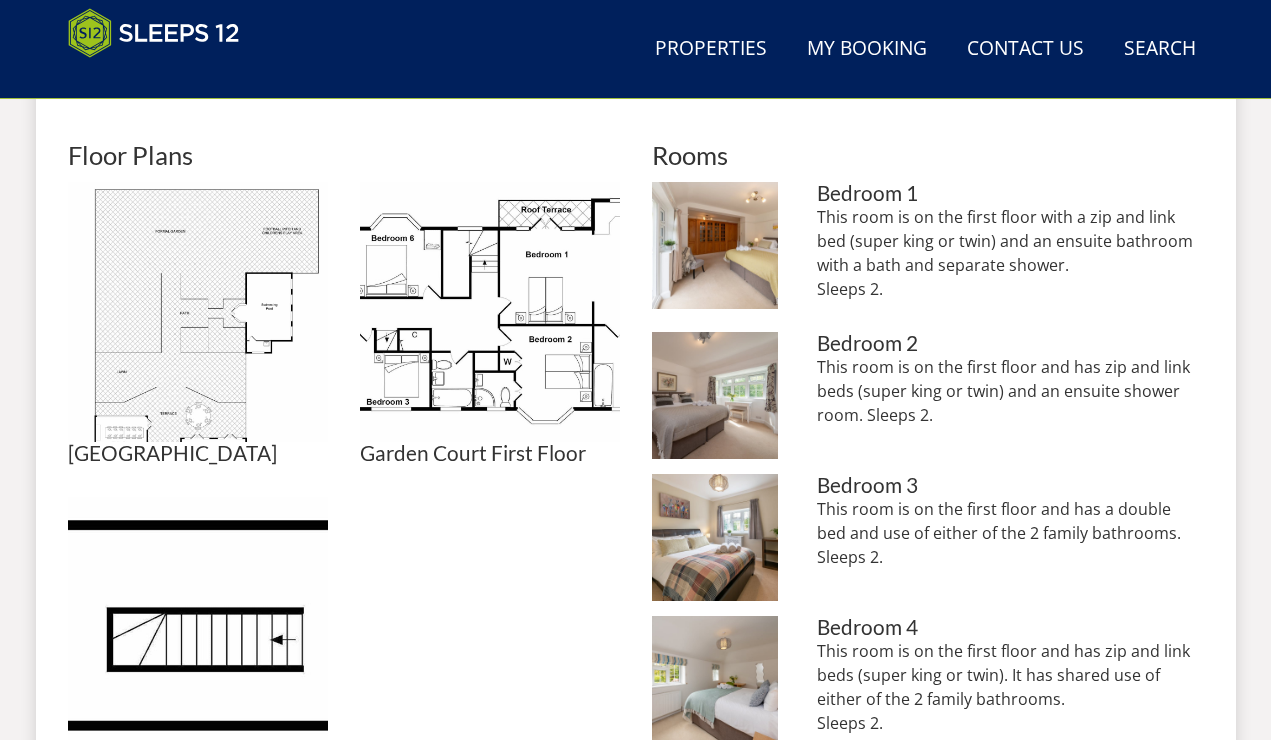 scroll, scrollTop: 862, scrollLeft: 0, axis: vertical 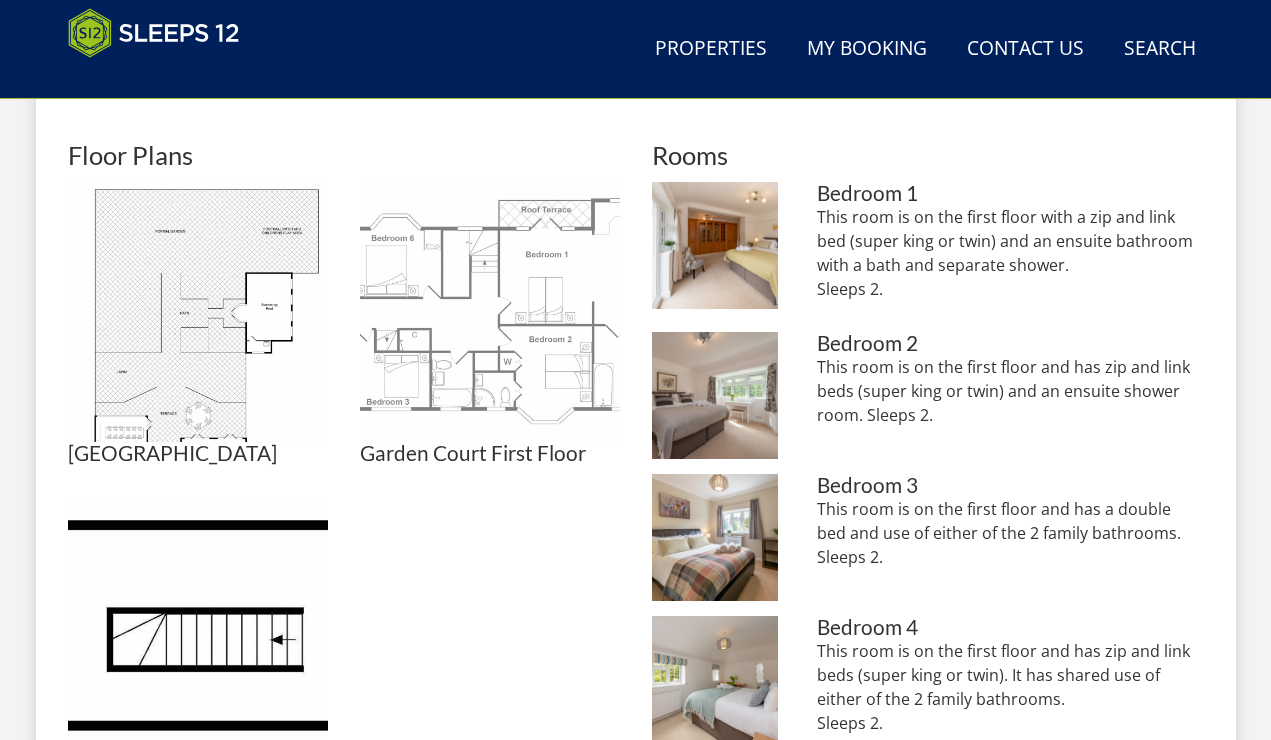 click at bounding box center [490, 312] 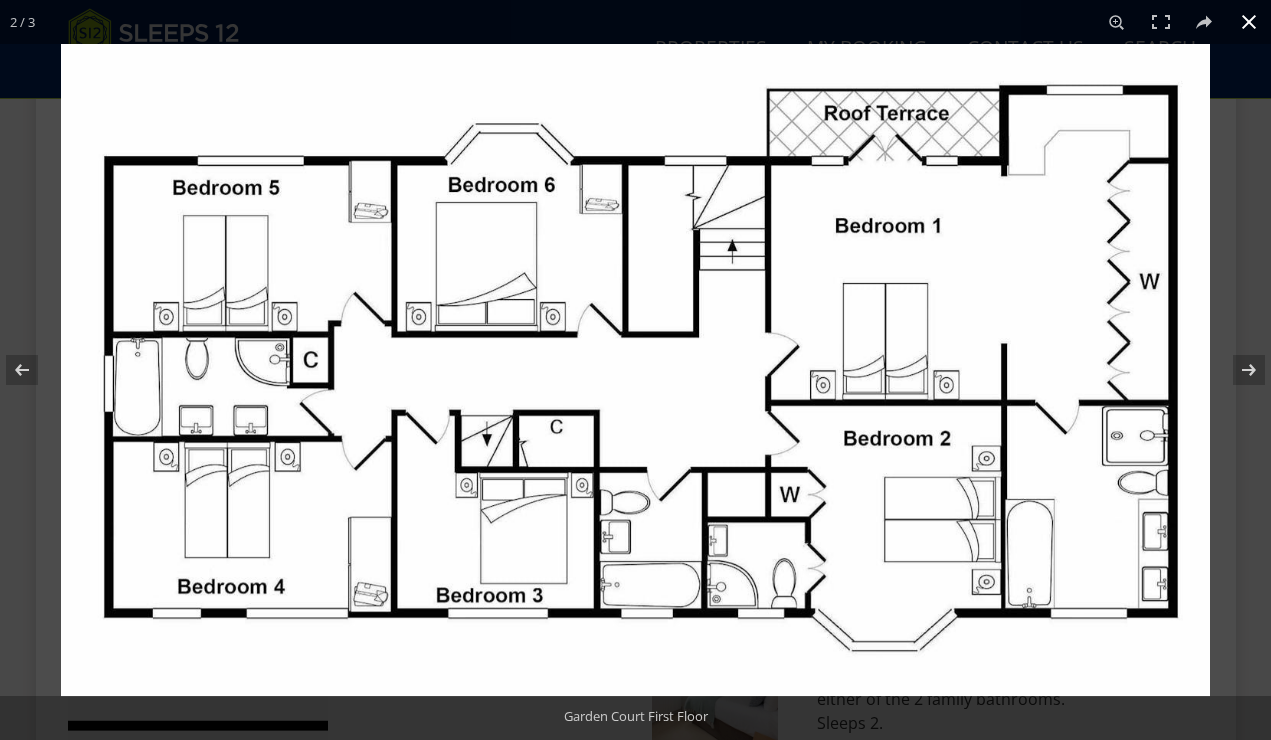 click at bounding box center (696, 414) 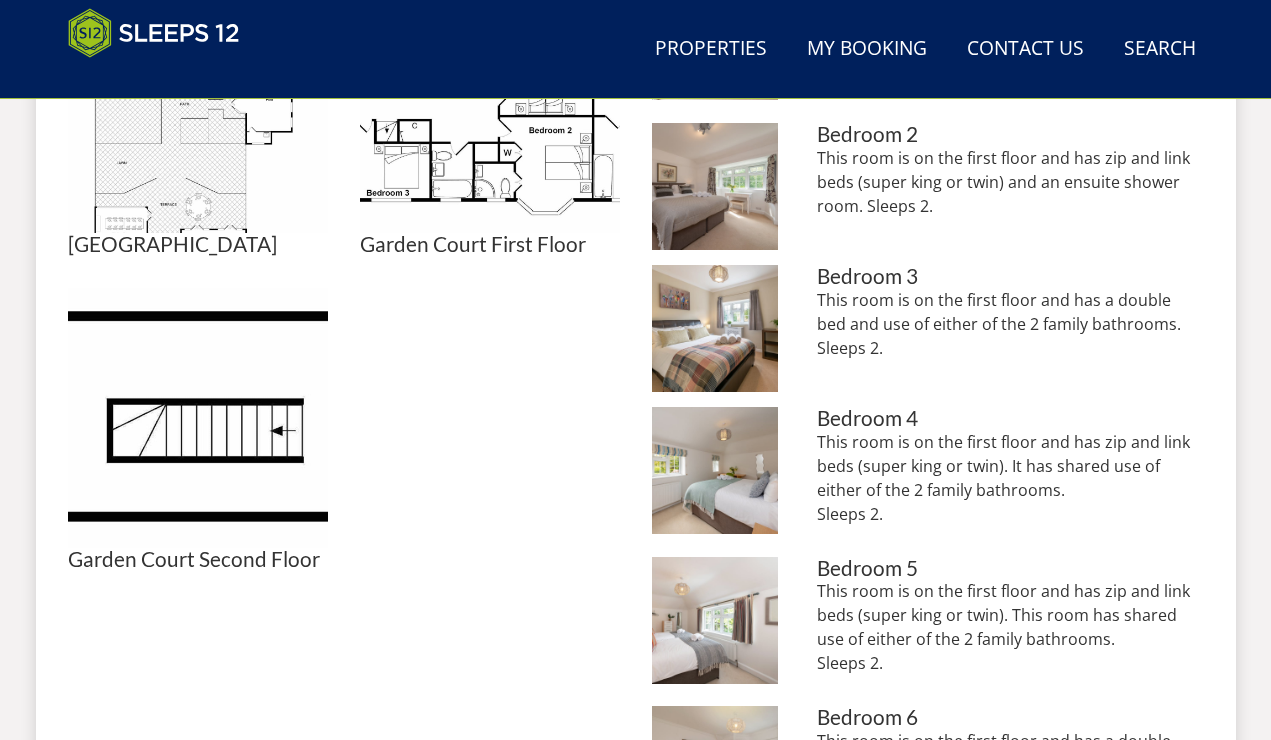 scroll, scrollTop: 1074, scrollLeft: 0, axis: vertical 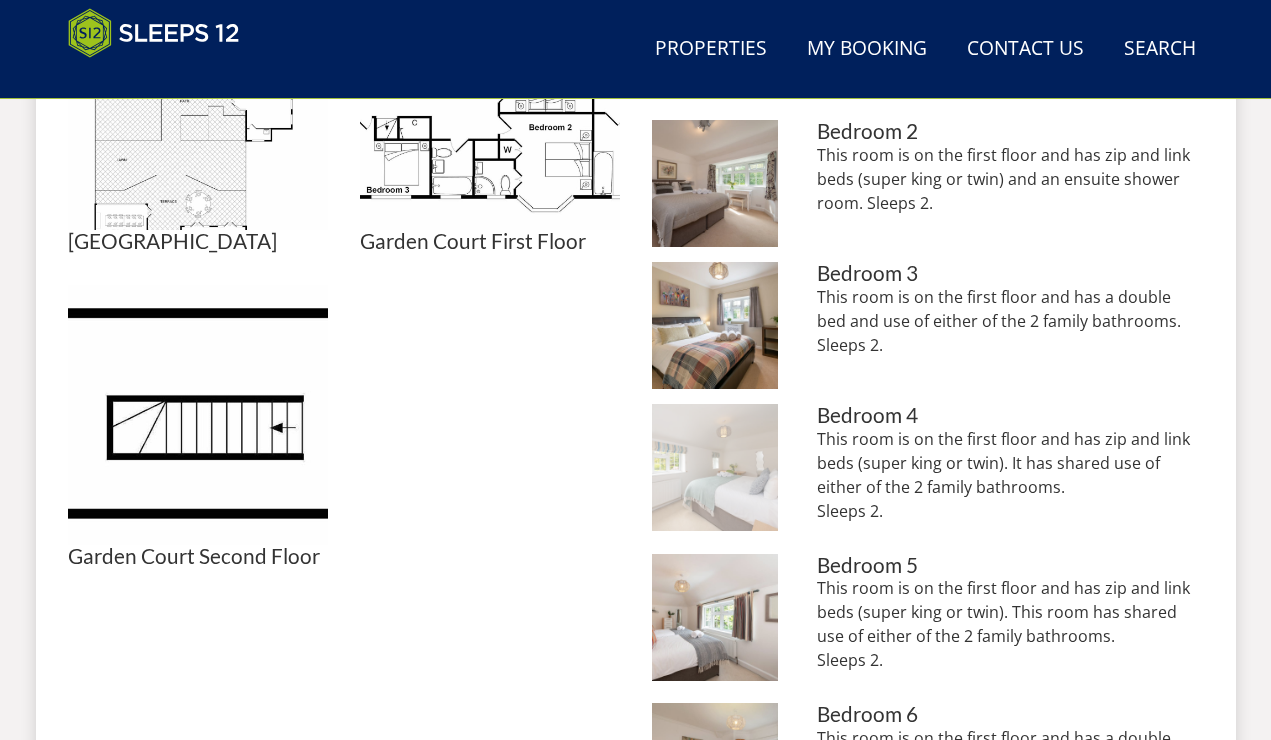 click at bounding box center (715, 467) 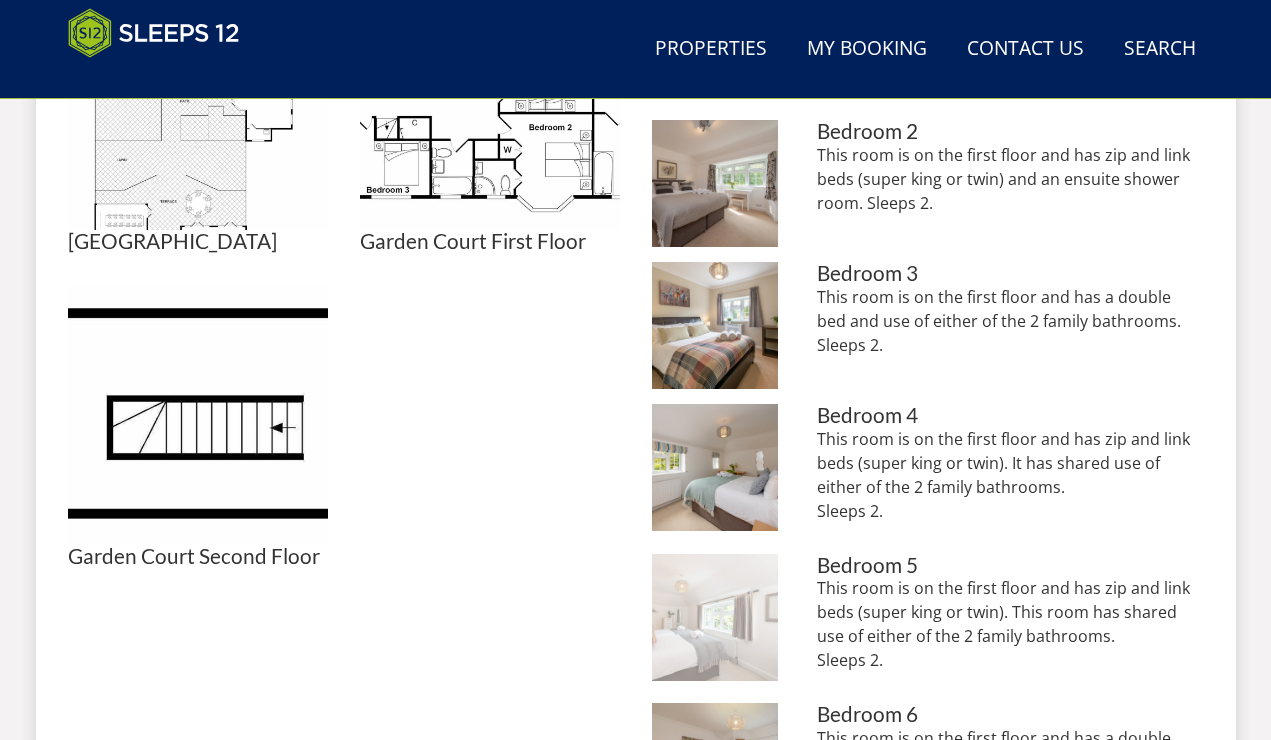 click at bounding box center [715, 617] 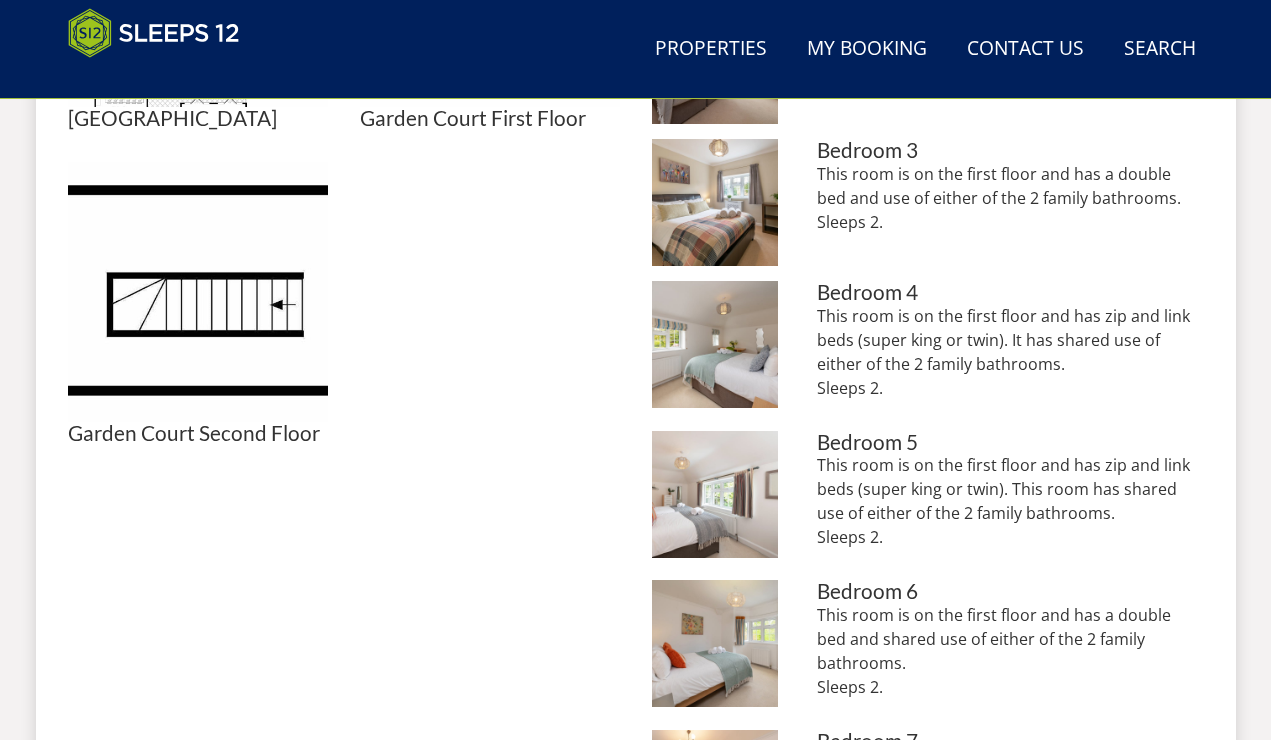 scroll, scrollTop: 1197, scrollLeft: 0, axis: vertical 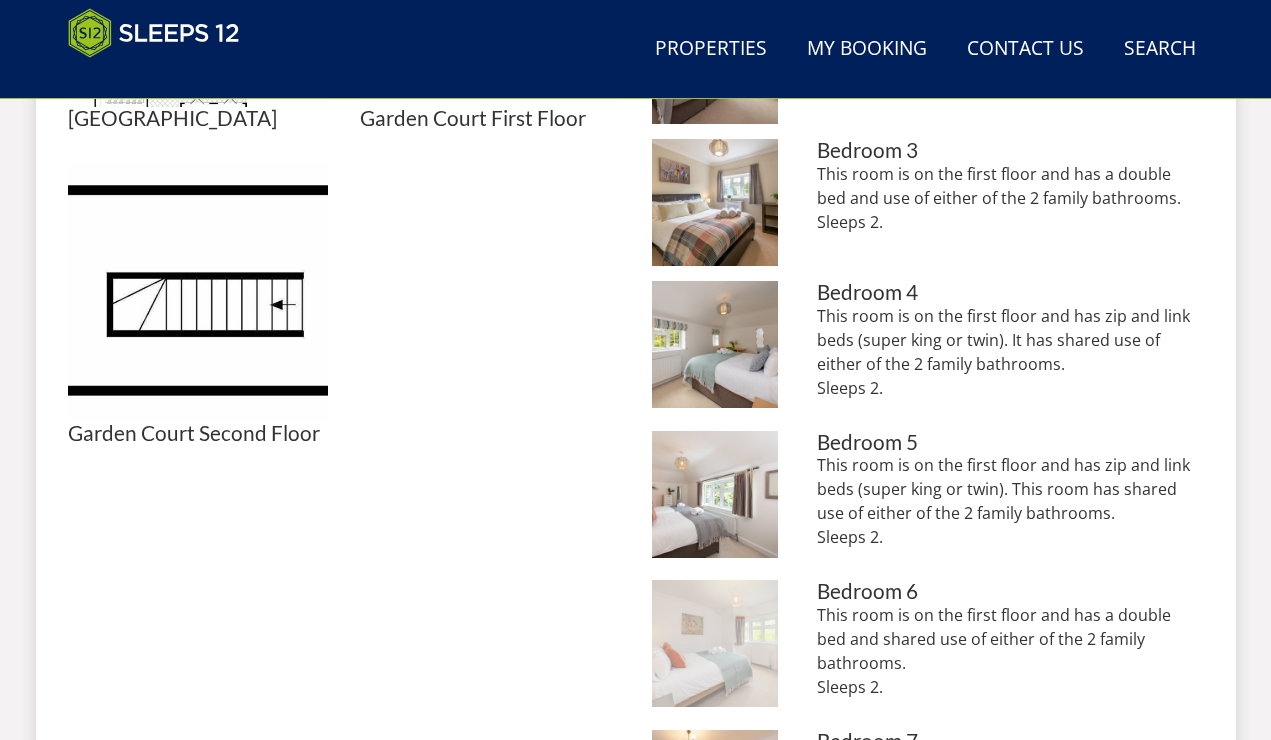 click at bounding box center [715, 643] 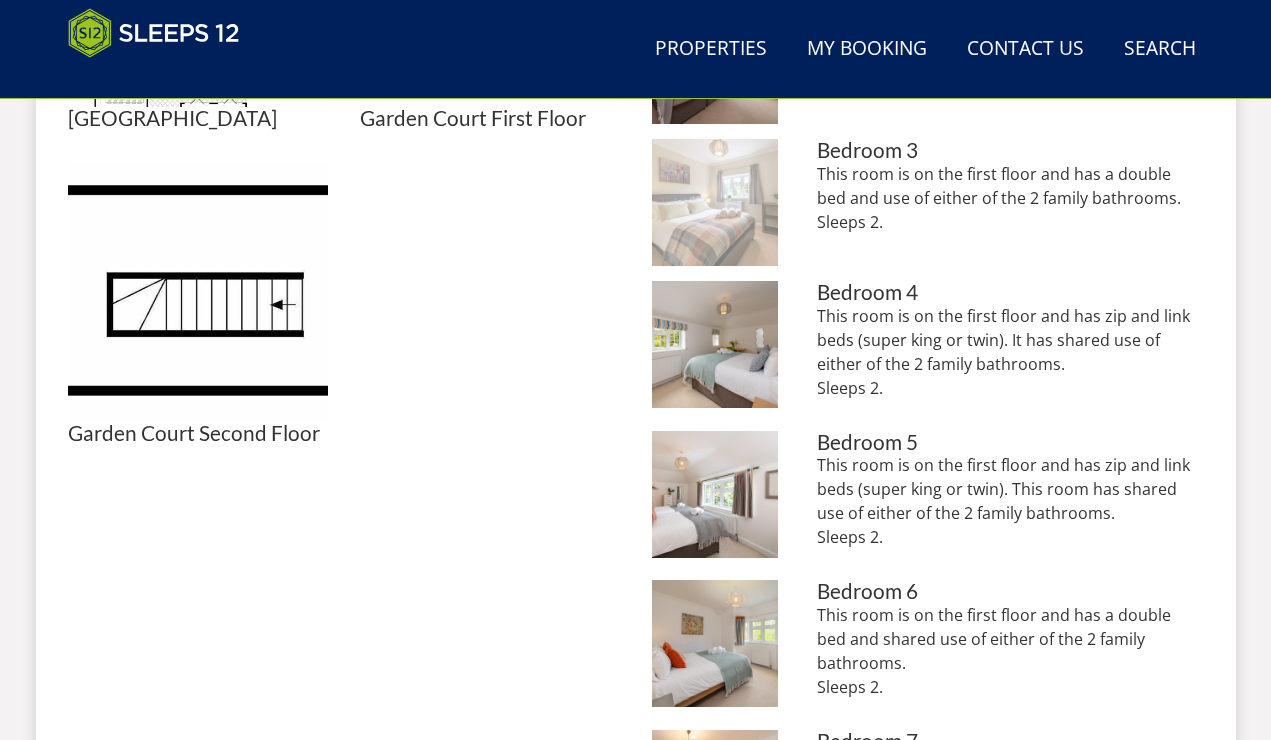 click at bounding box center (715, 202) 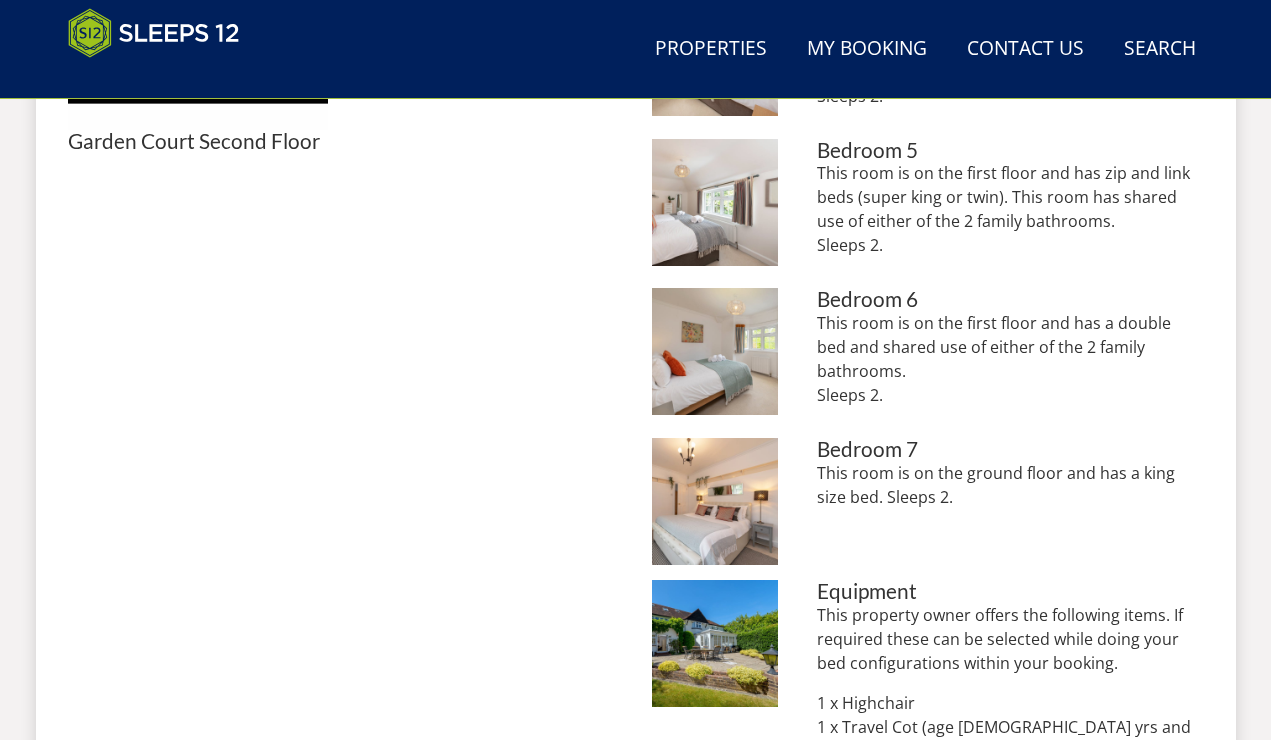 scroll, scrollTop: 1491, scrollLeft: 0, axis: vertical 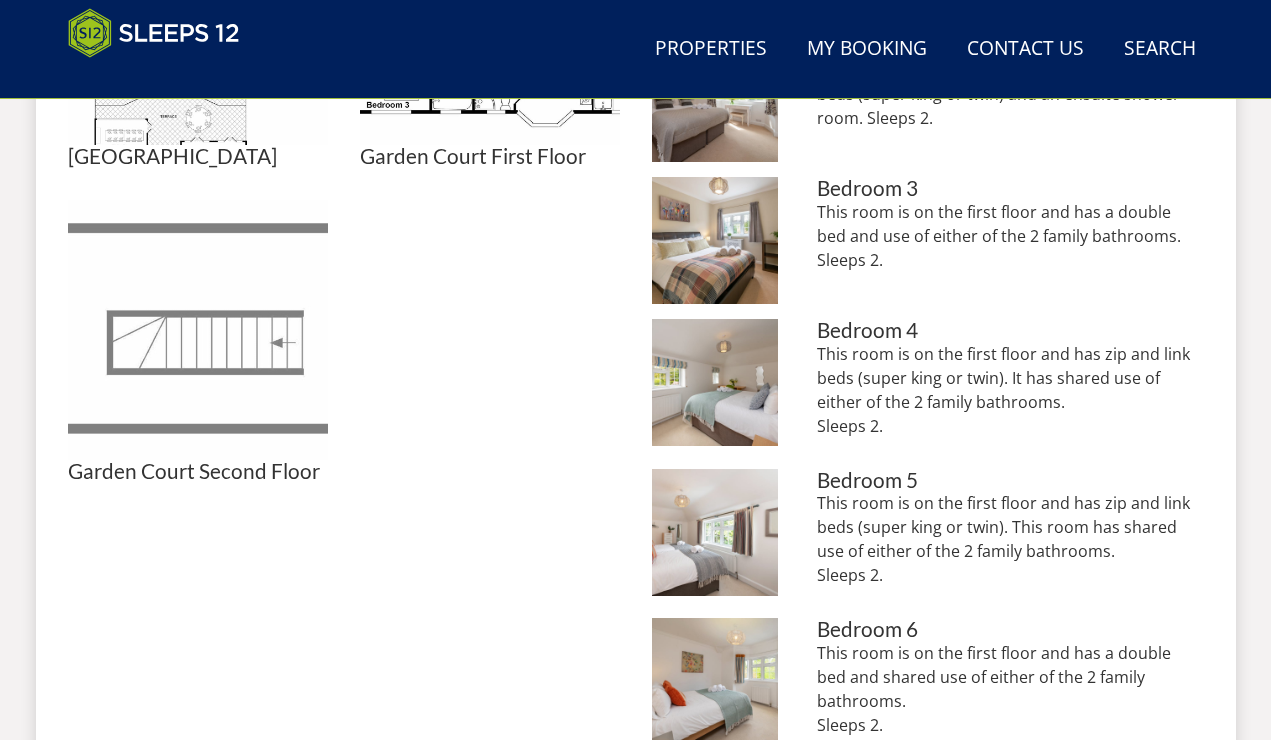 click at bounding box center (198, 330) 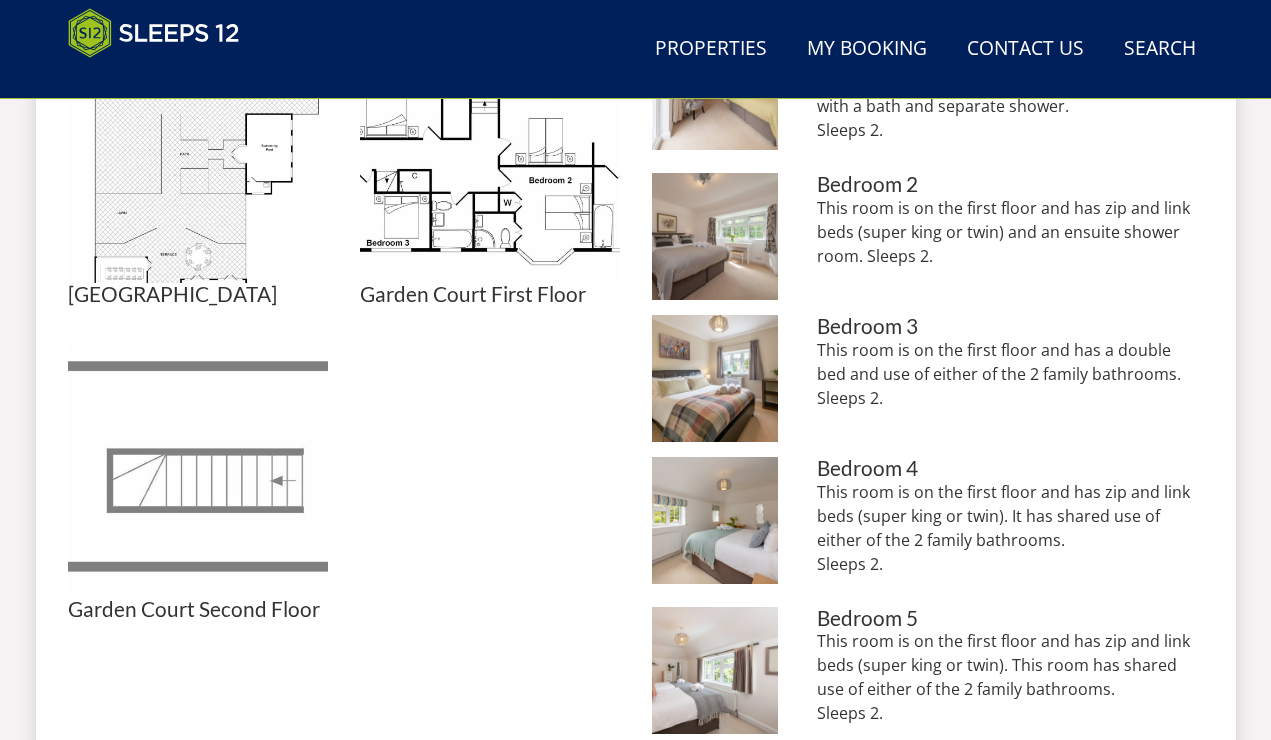 scroll, scrollTop: 1021, scrollLeft: 0, axis: vertical 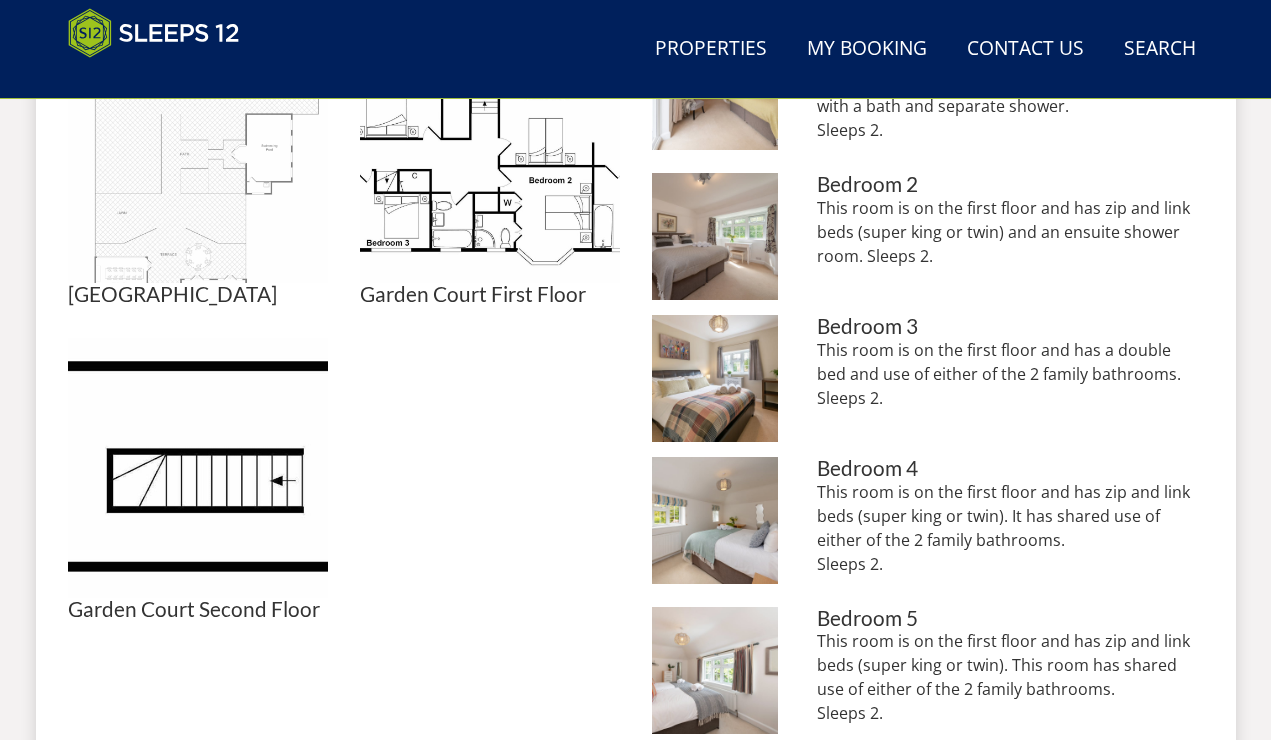 click at bounding box center (198, 153) 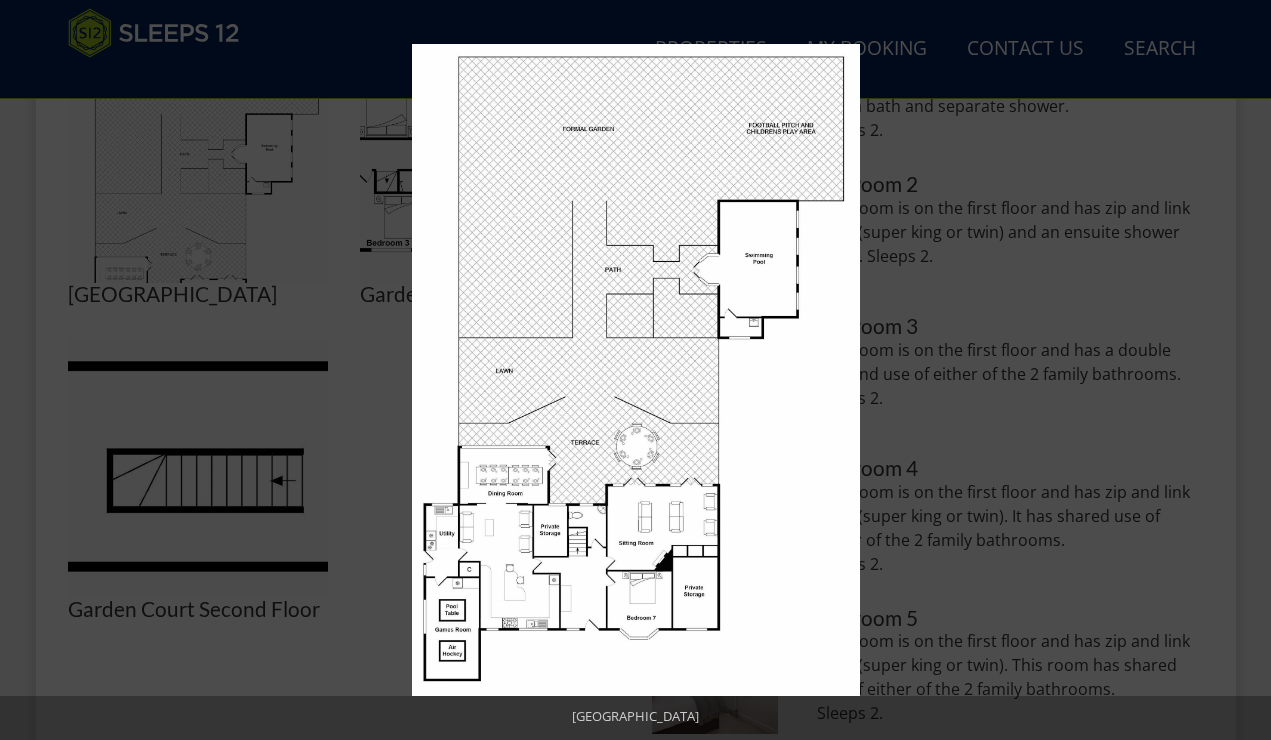 click at bounding box center [636, 370] 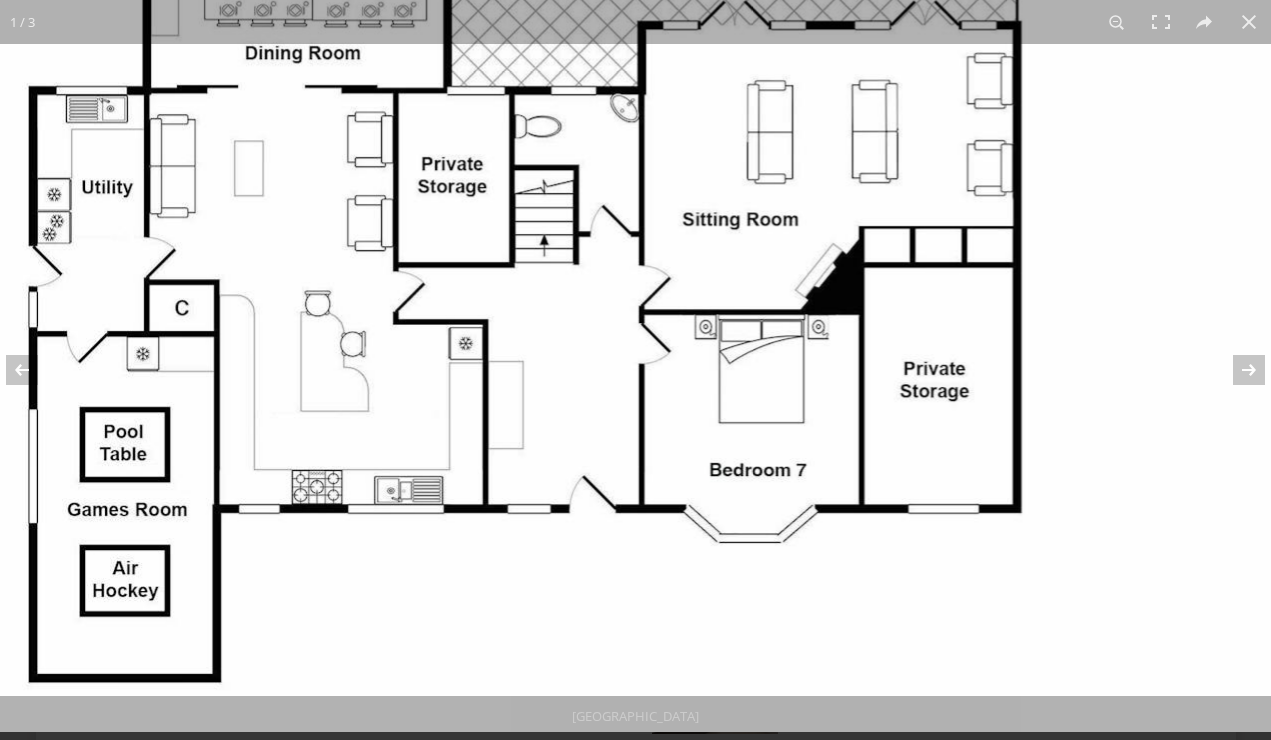click at bounding box center (740, -361) 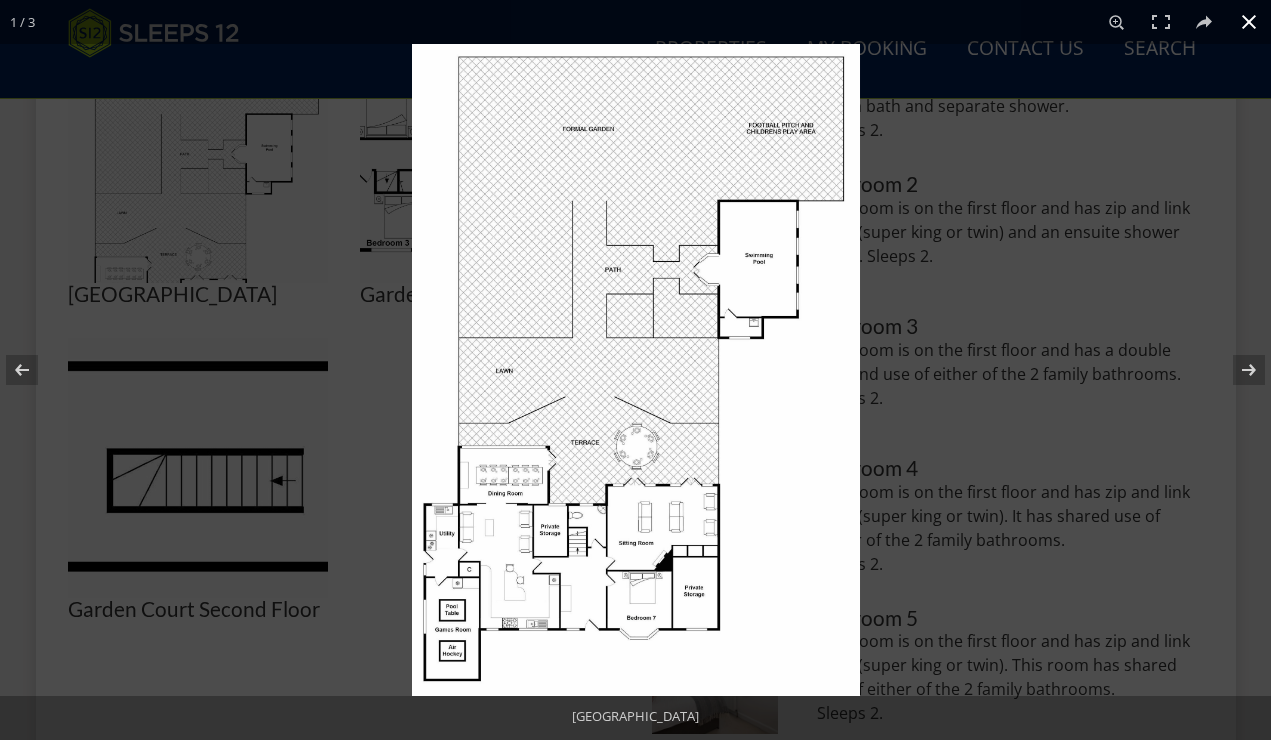 click at bounding box center (1047, 414) 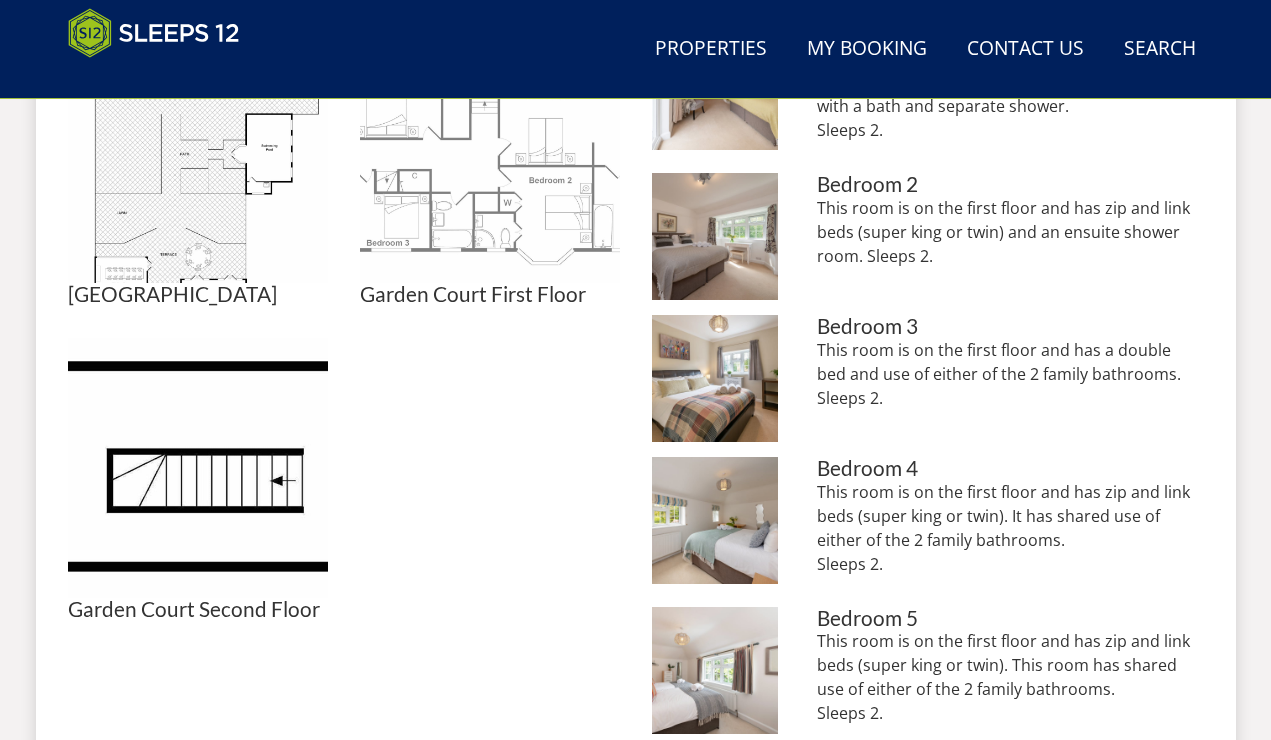 click at bounding box center [490, 153] 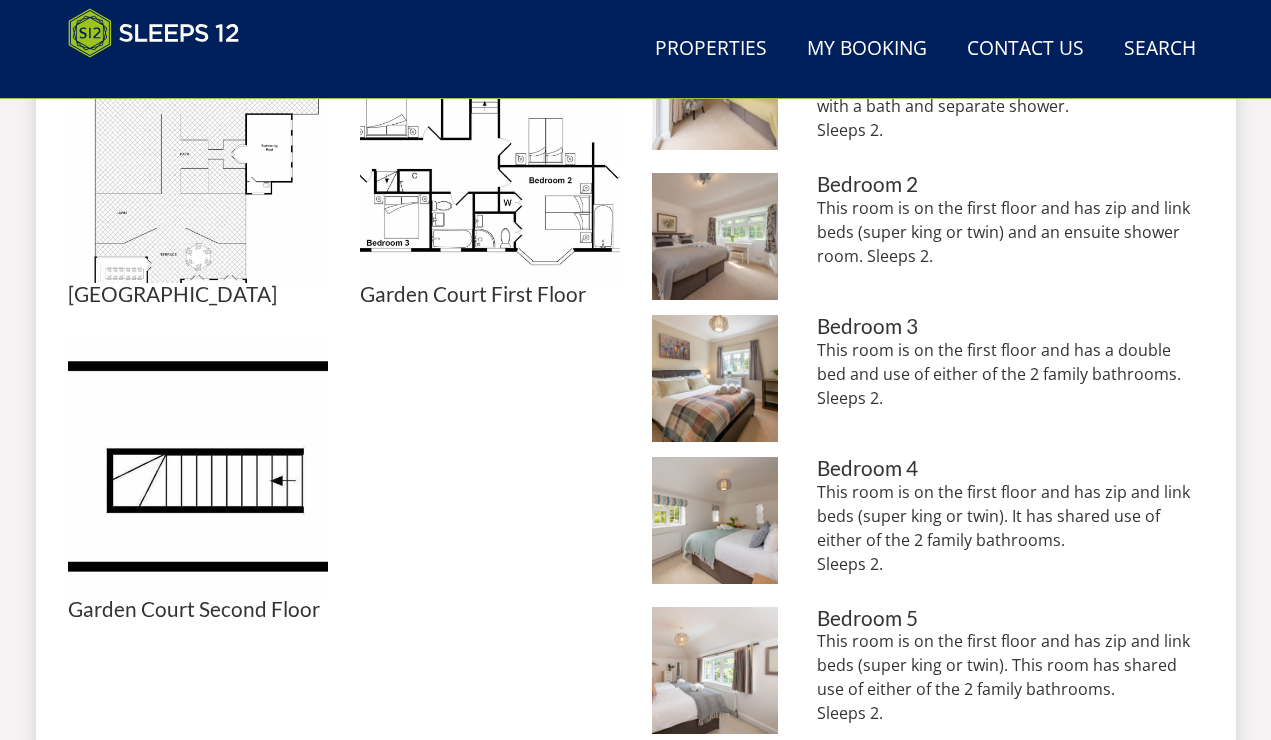 click on "[GEOGRAPHIC_DATA] Floor
[GEOGRAPHIC_DATA]
[GEOGRAPHIC_DATA]" at bounding box center (344, 322) 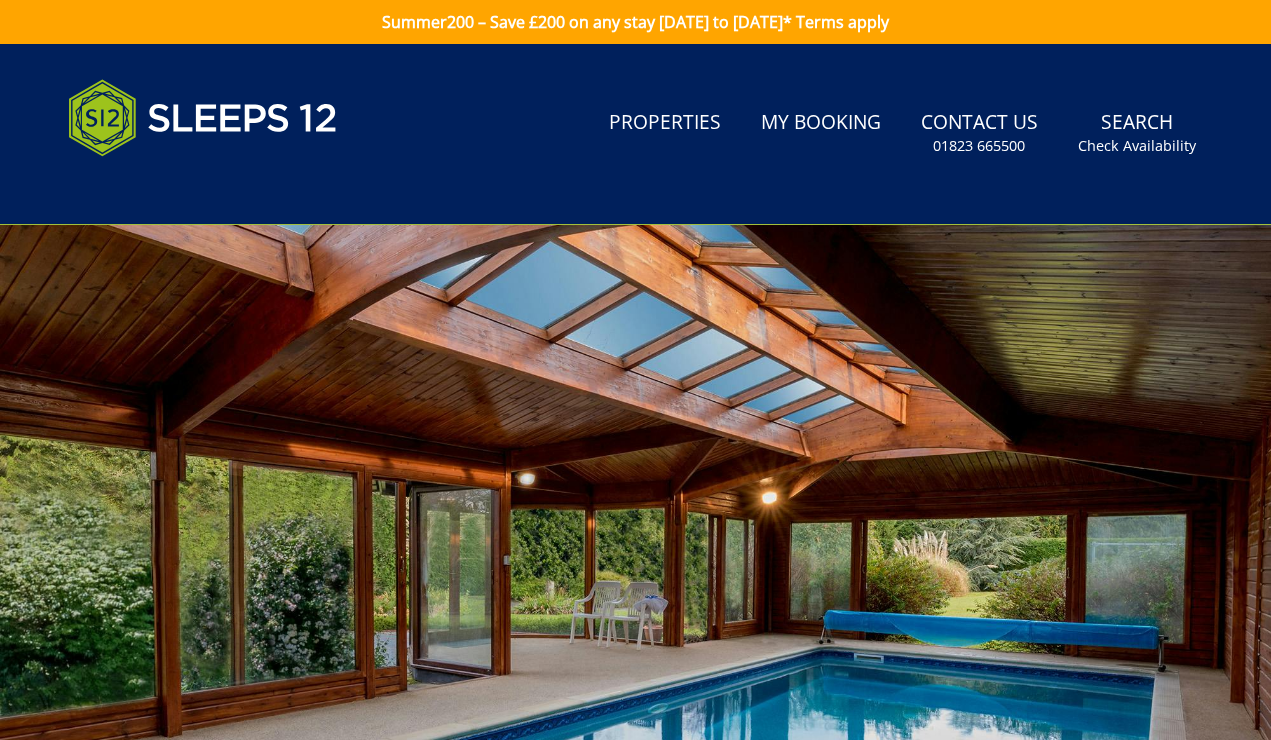scroll, scrollTop: 0, scrollLeft: 0, axis: both 